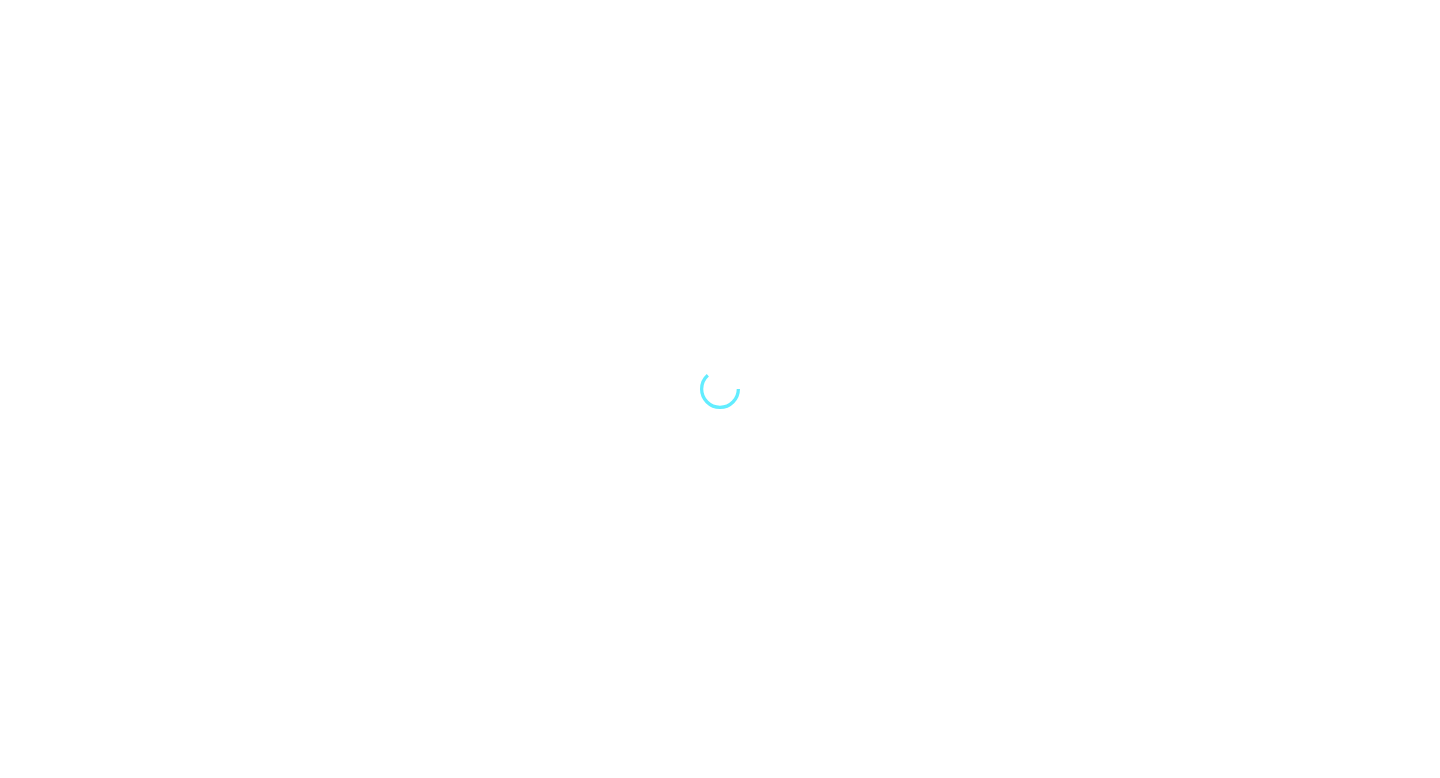scroll, scrollTop: 0, scrollLeft: 0, axis: both 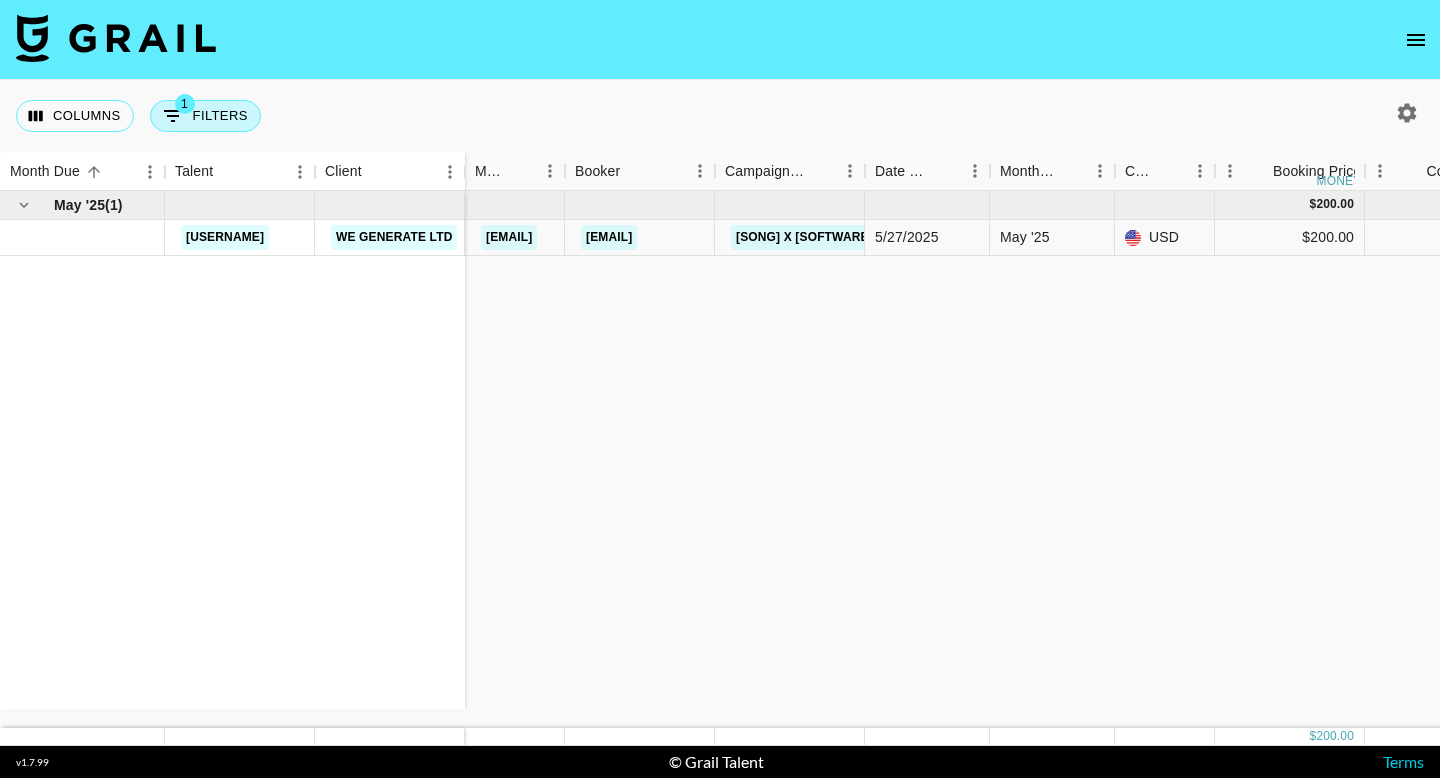 click on "1 Filters" at bounding box center (205, 116) 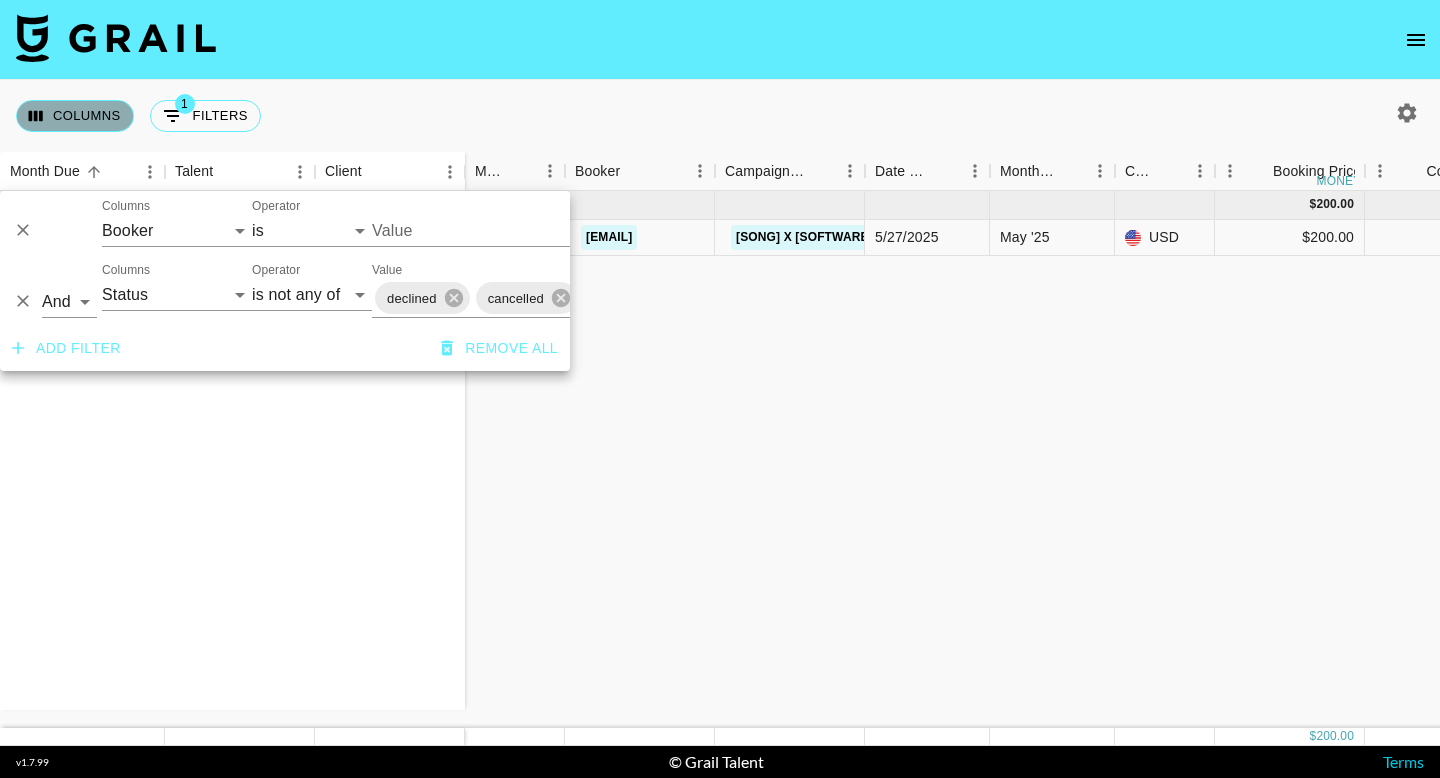 click on "Columns" at bounding box center (75, 116) 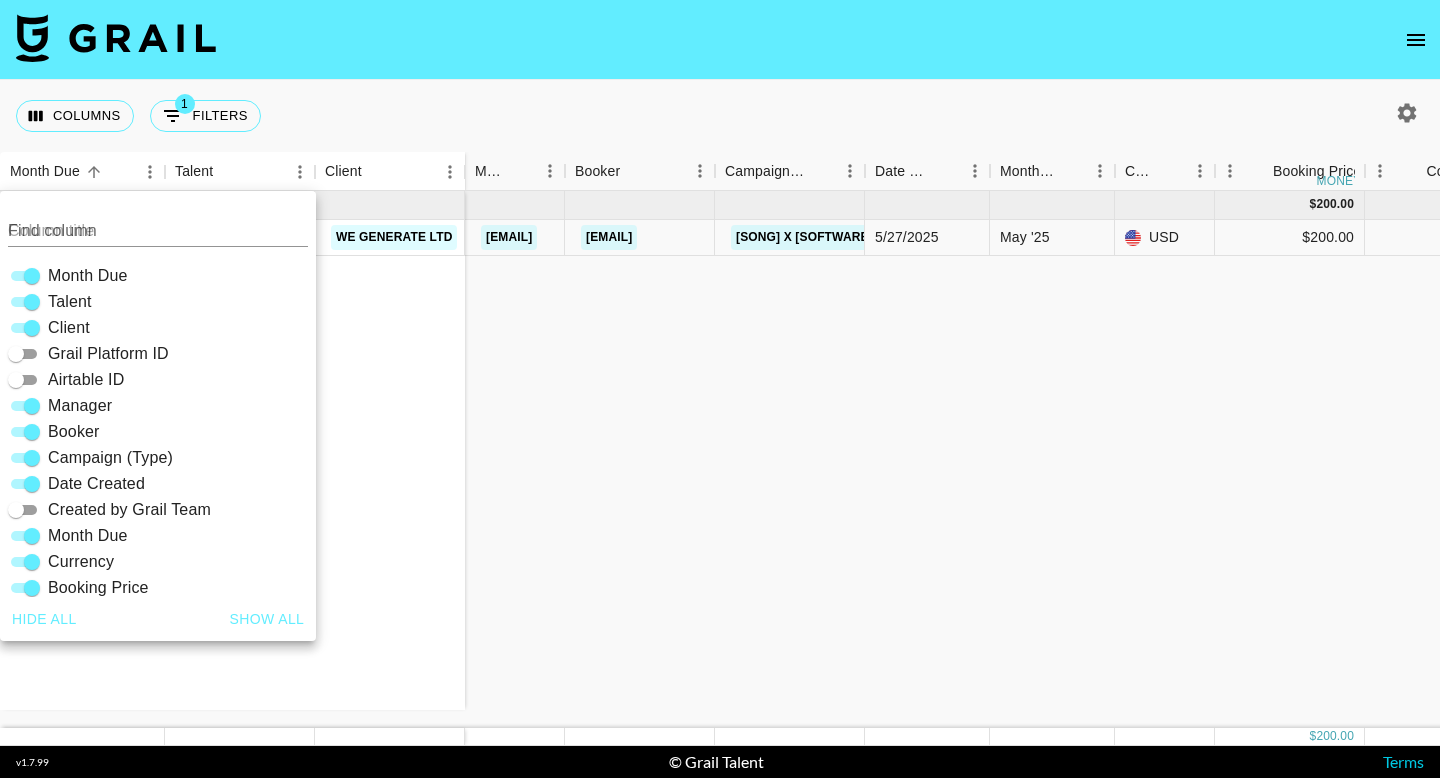 drag, startPoint x: 1383, startPoint y: 102, endPoint x: 1401, endPoint y: 107, distance: 18.681541 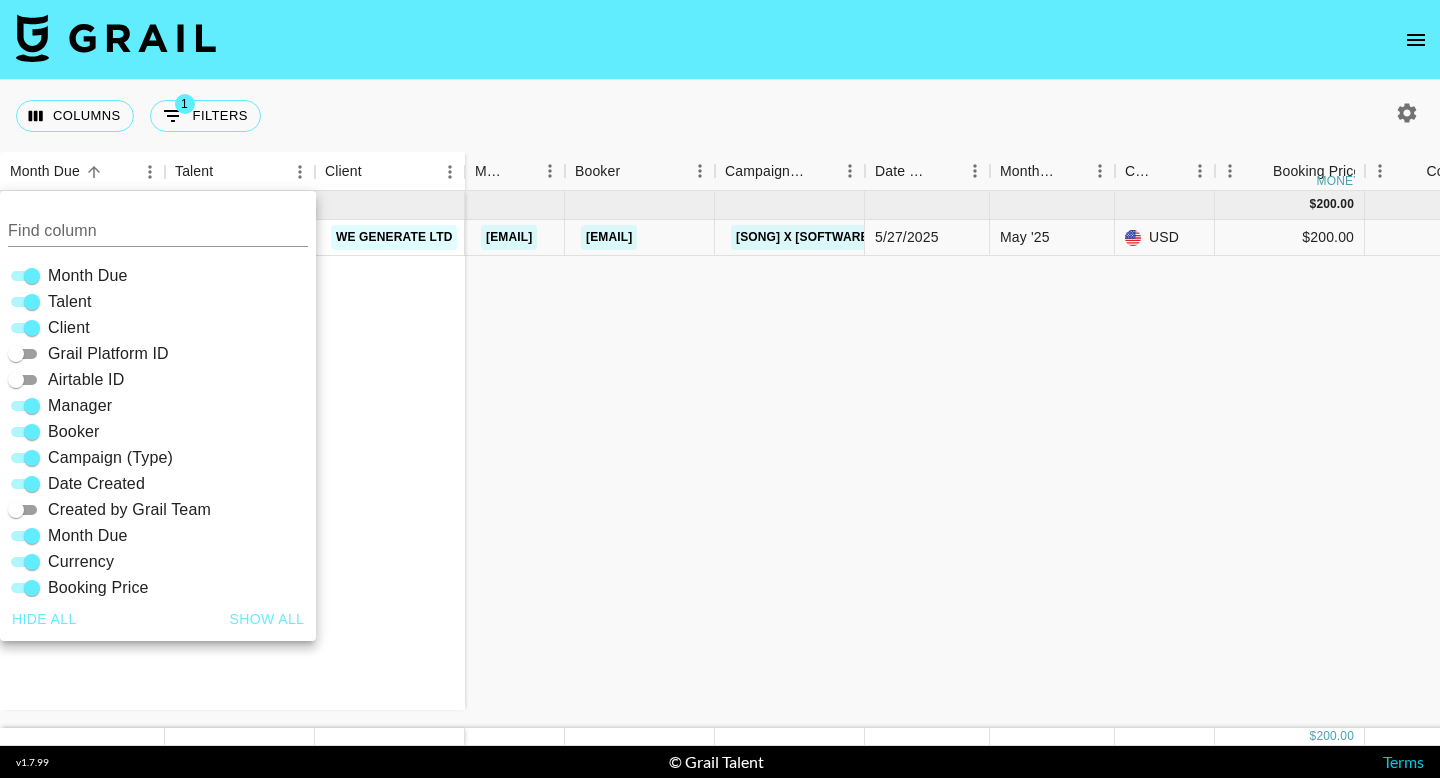 click at bounding box center (1403, 113) 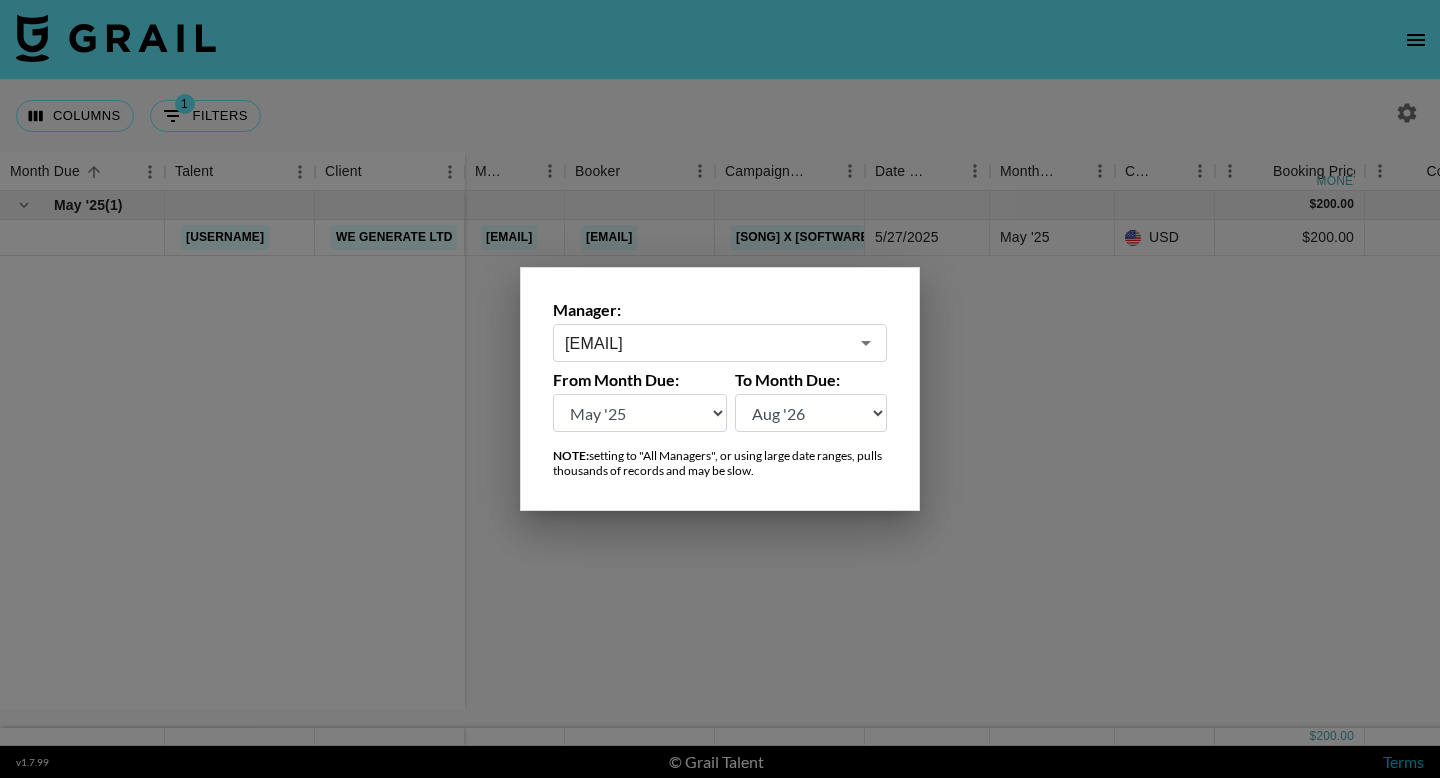 click on "[EMAIL]" at bounding box center (706, 343) 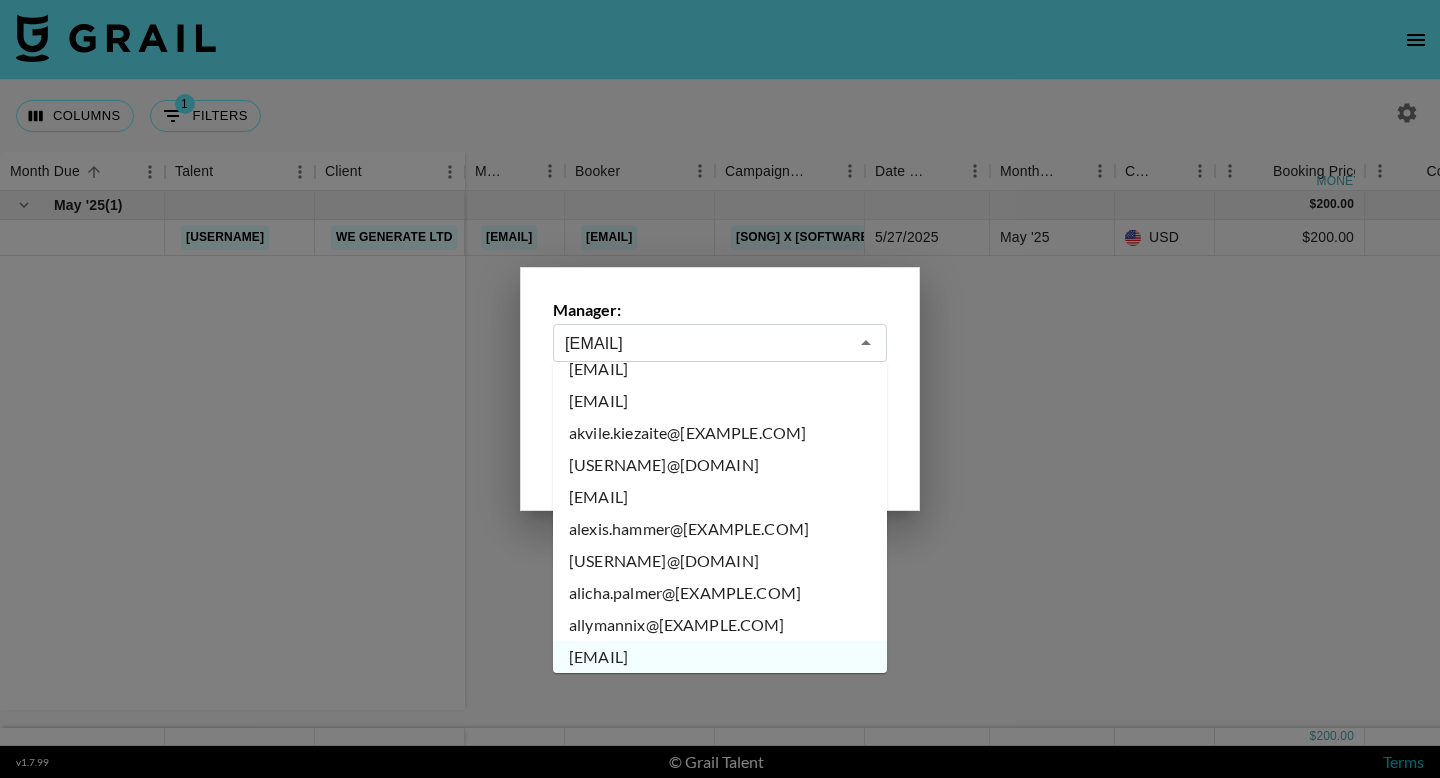 scroll, scrollTop: 0, scrollLeft: 0, axis: both 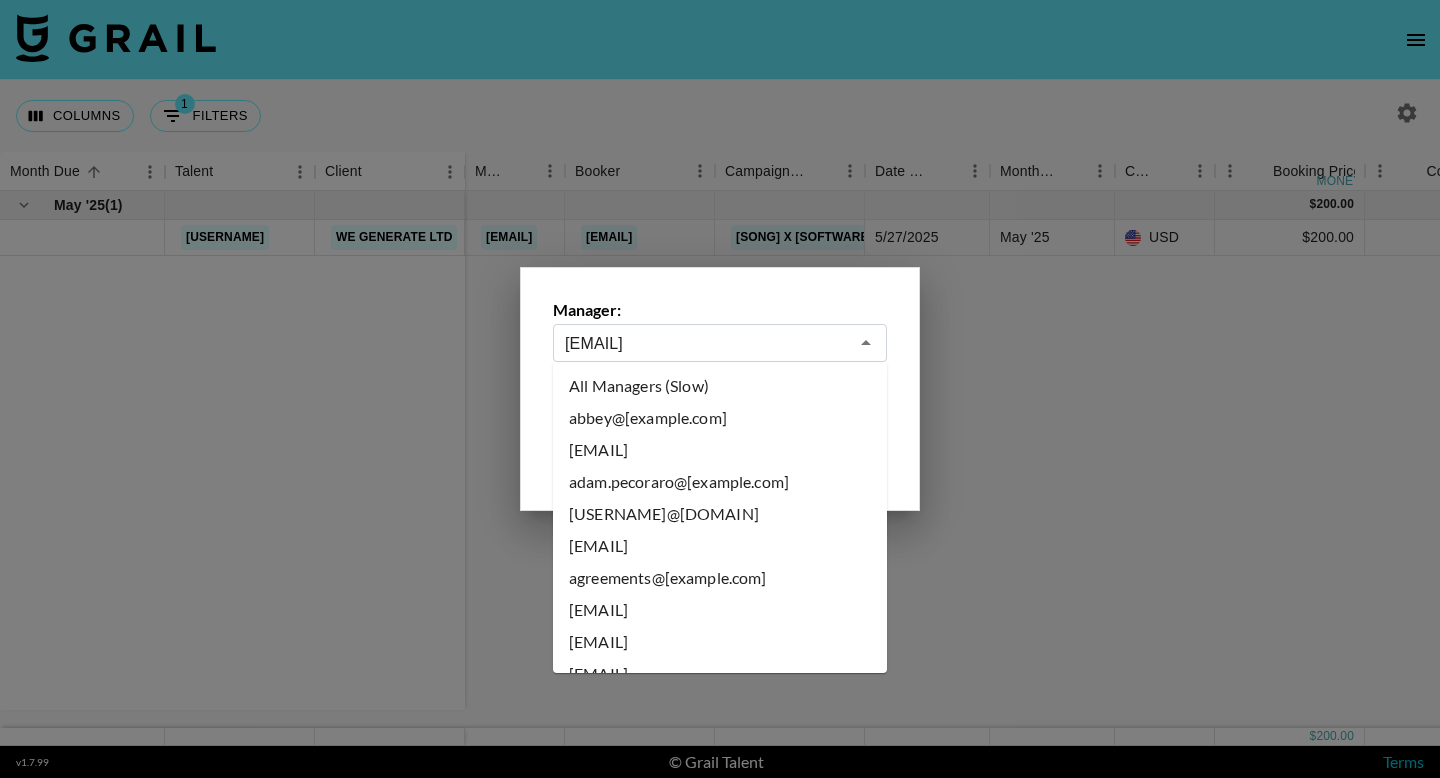 click on "All Managers (Slow)" at bounding box center [720, 386] 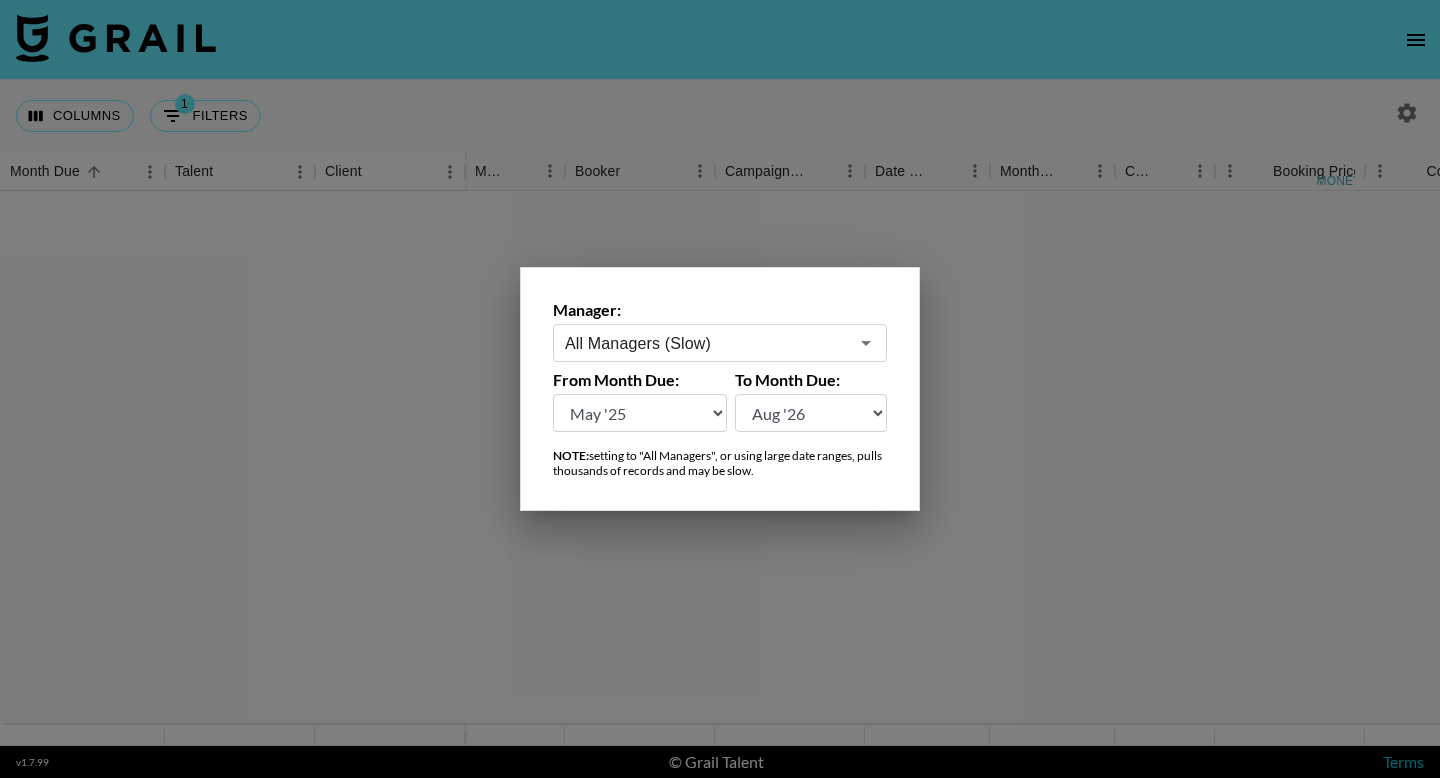 click at bounding box center (720, 389) 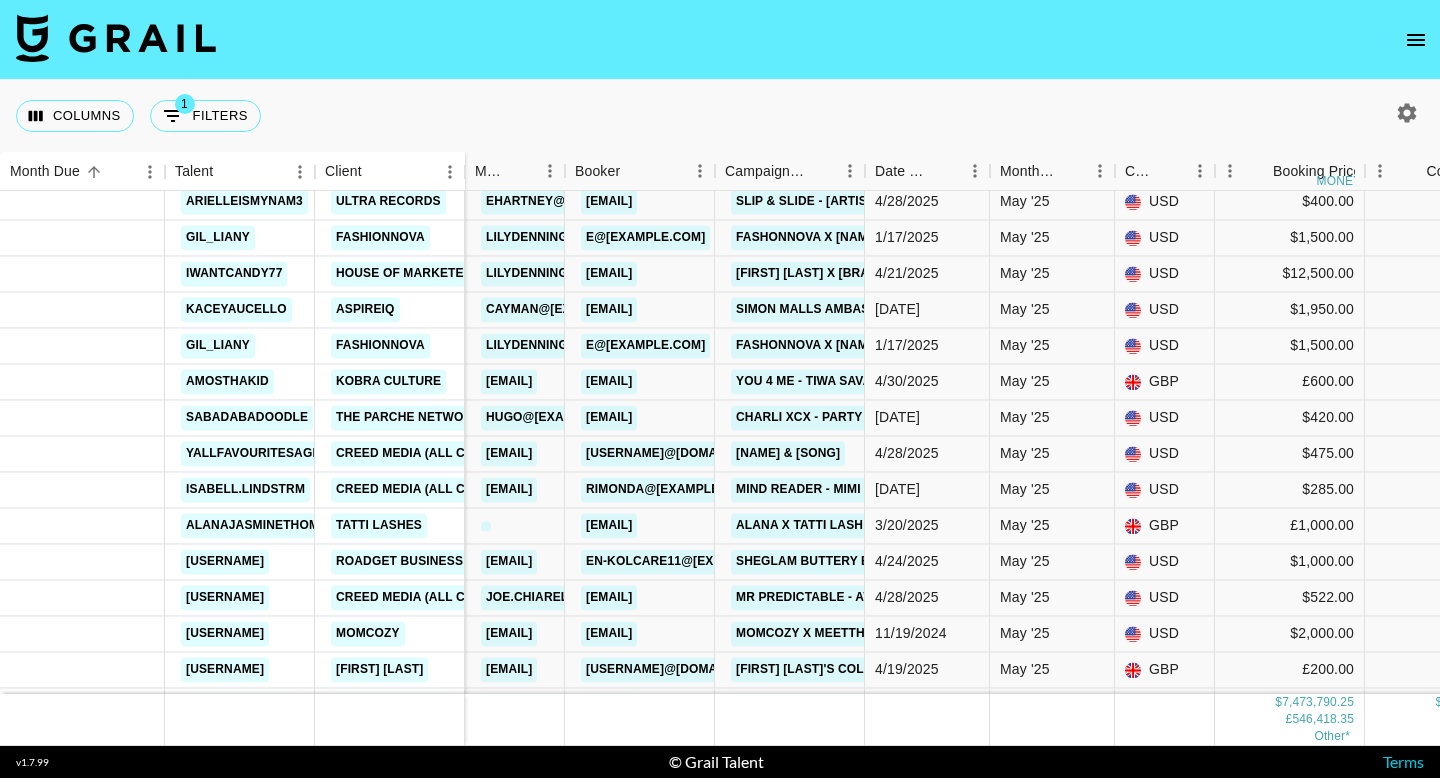 scroll, scrollTop: 3211, scrollLeft: 0, axis: vertical 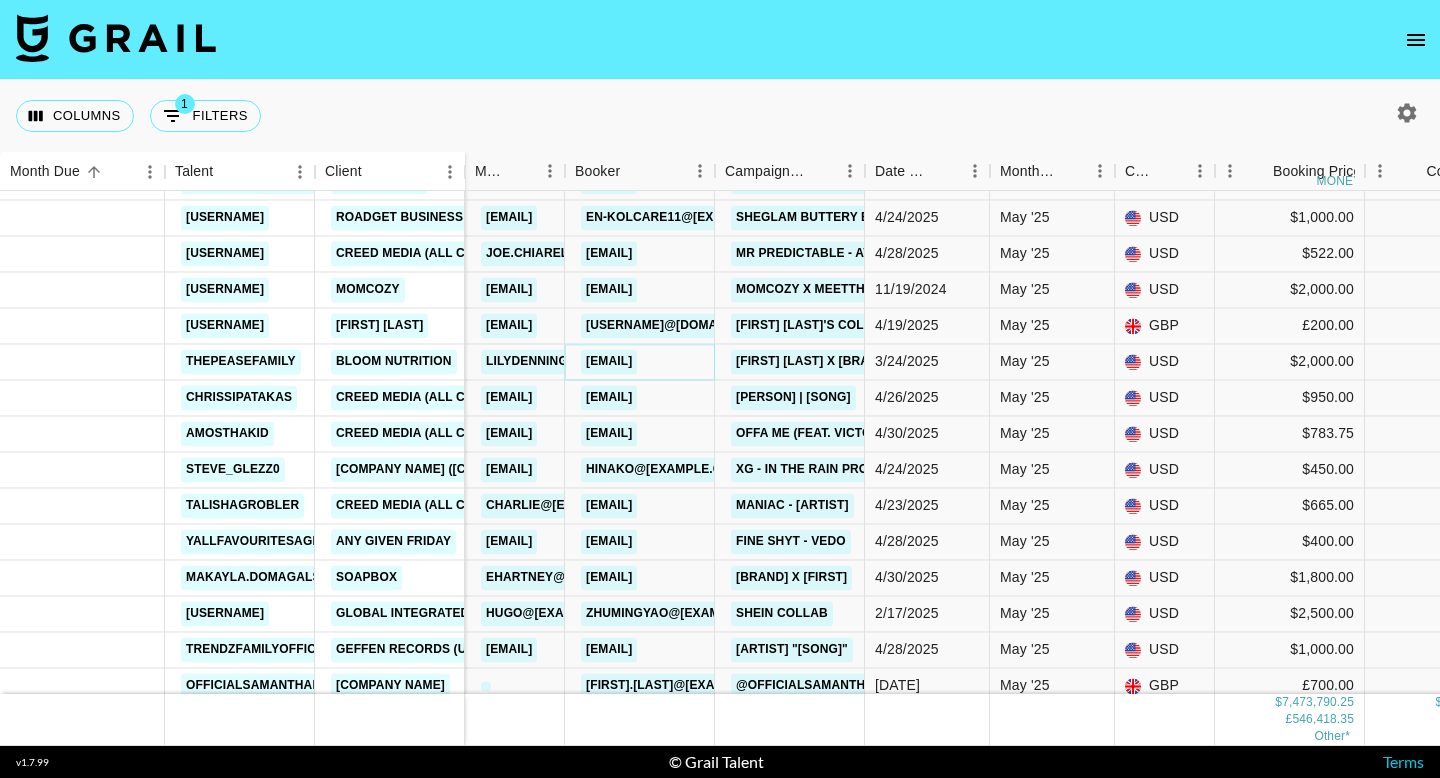 click on "[EMAIL]" at bounding box center [609, 361] 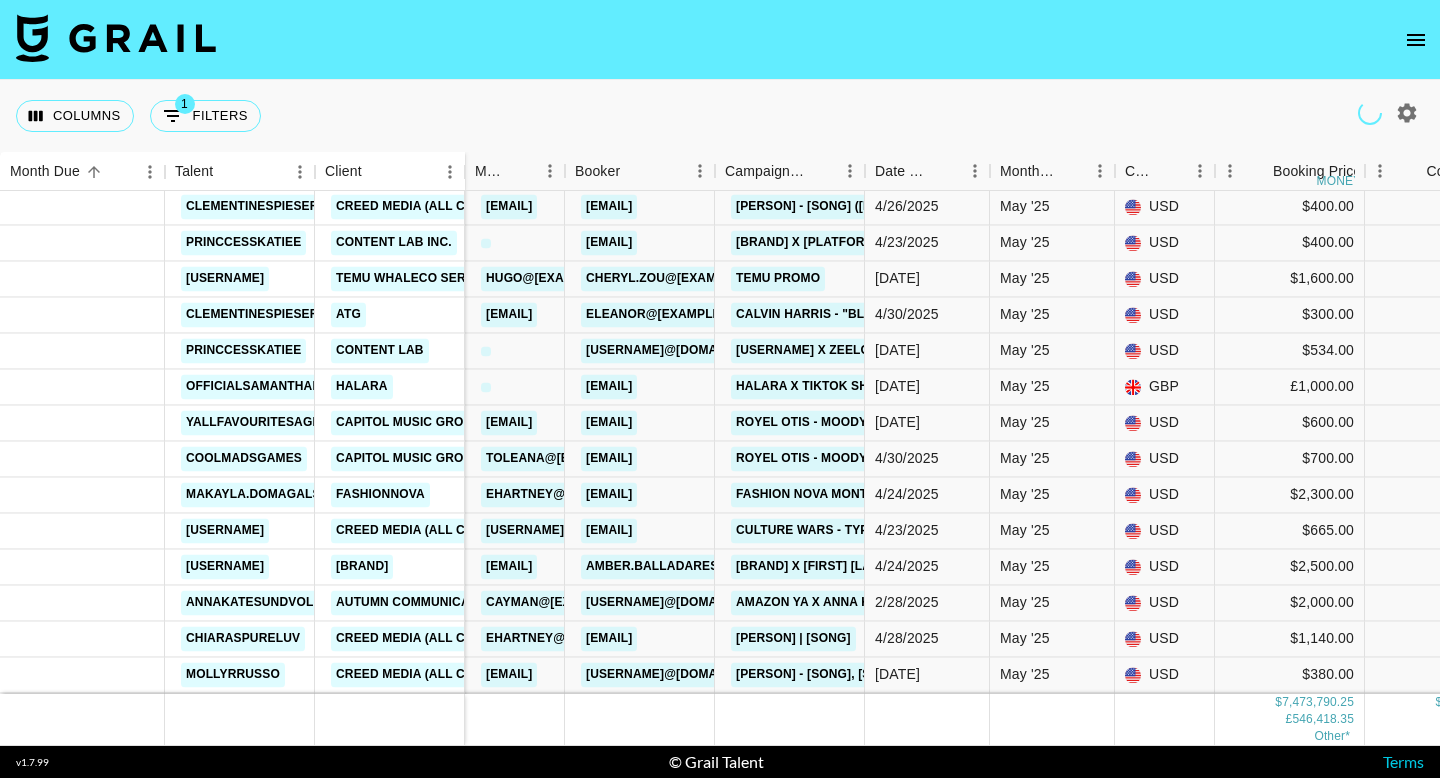 scroll, scrollTop: 4625, scrollLeft: 0, axis: vertical 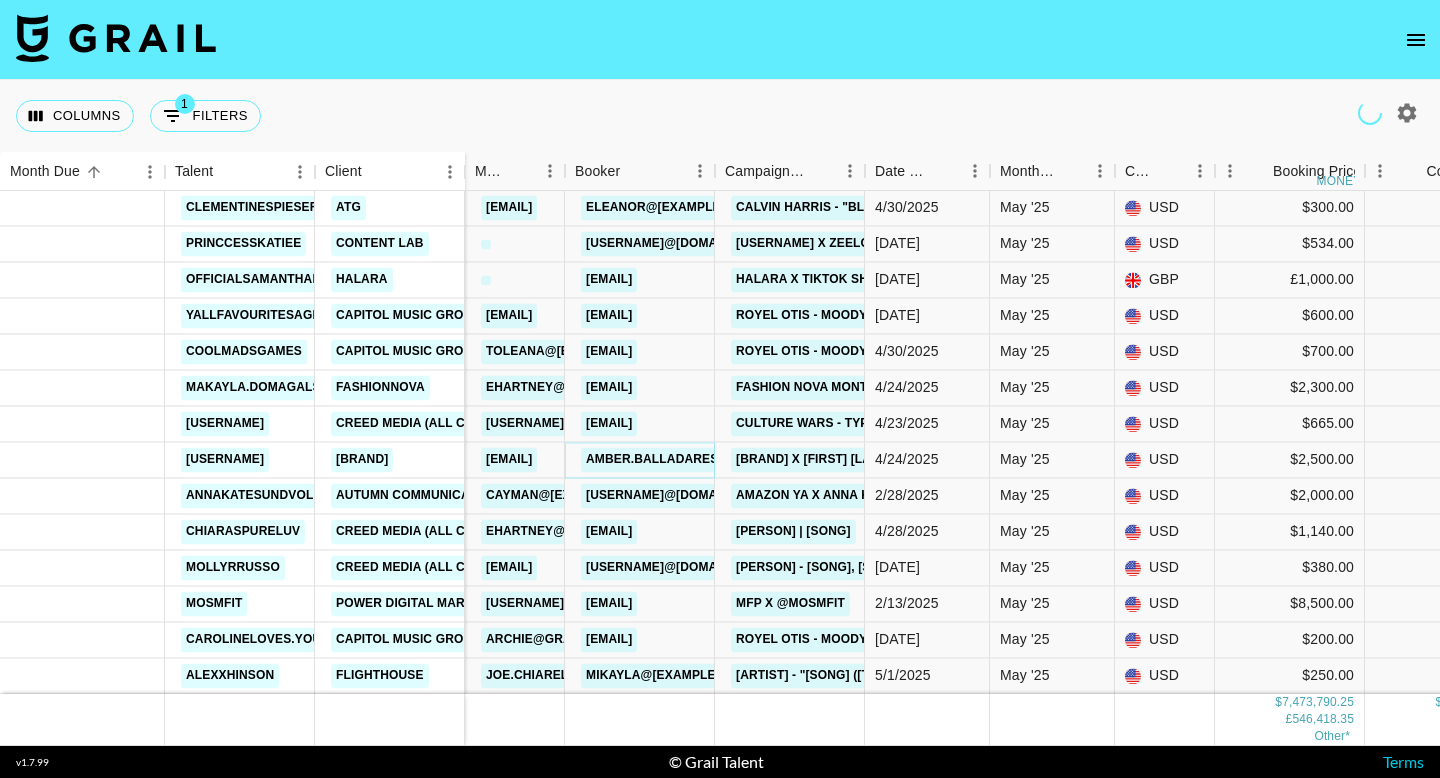click on "amber.balladares@[EXAMPLE.COM]" at bounding box center [708, 459] 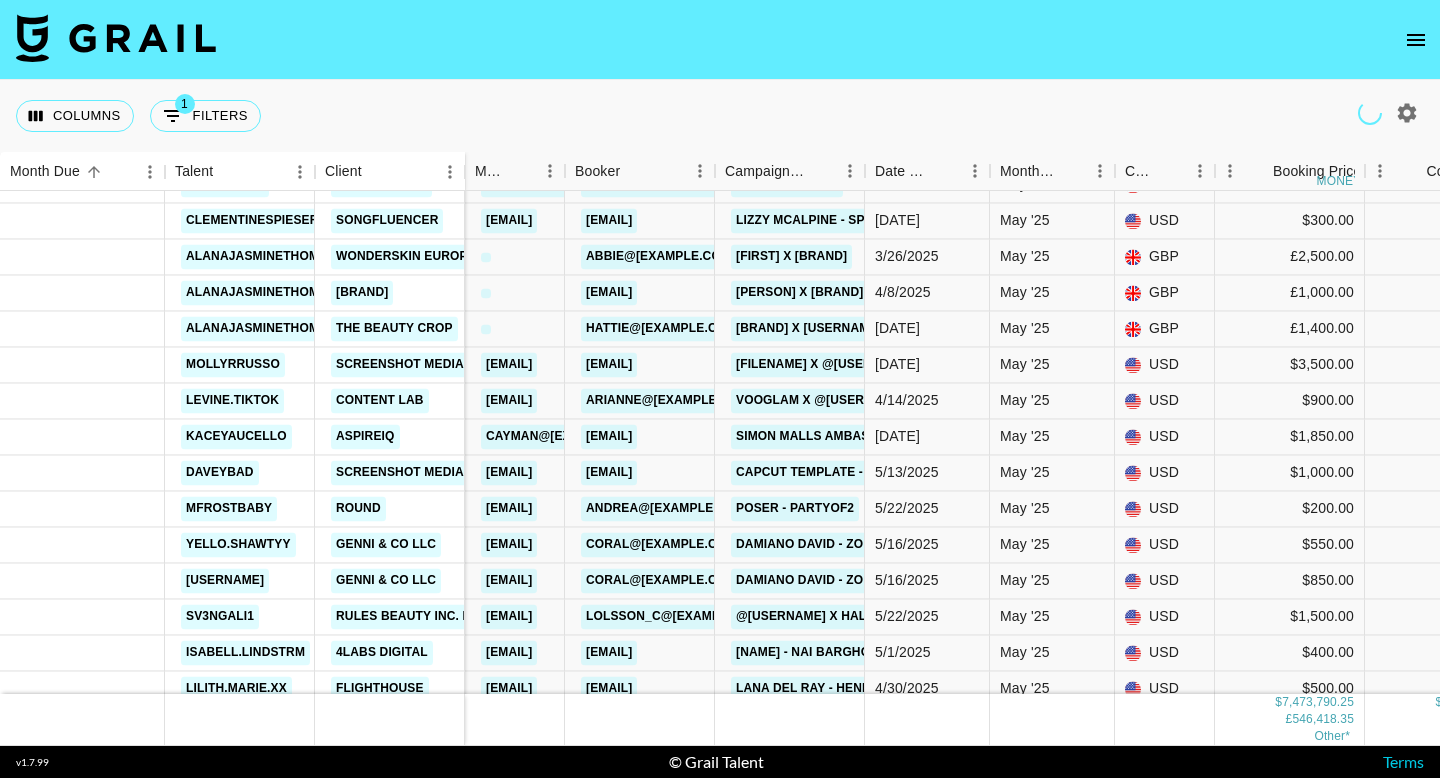 scroll, scrollTop: 6306, scrollLeft: 0, axis: vertical 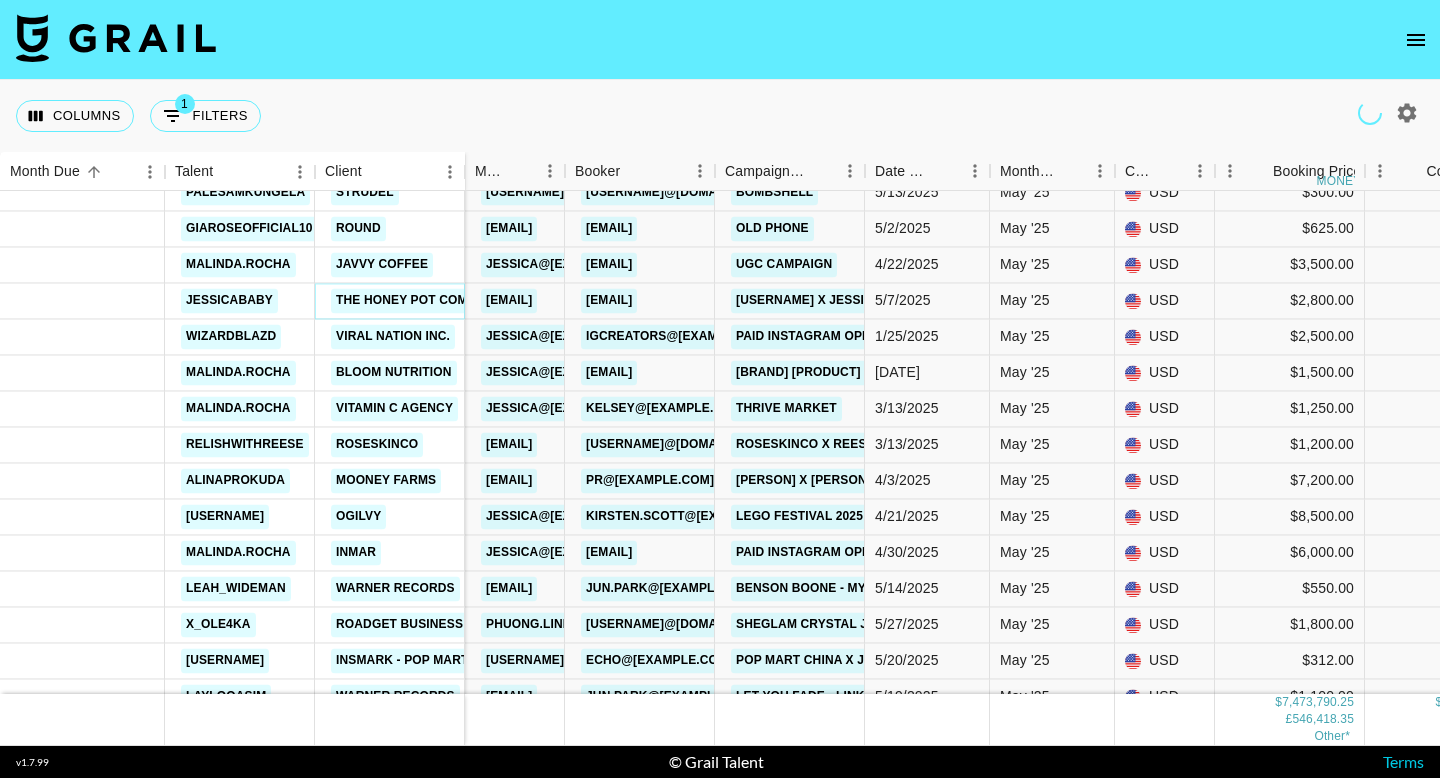 click on "The Honey Pot Company" at bounding box center [418, 300] 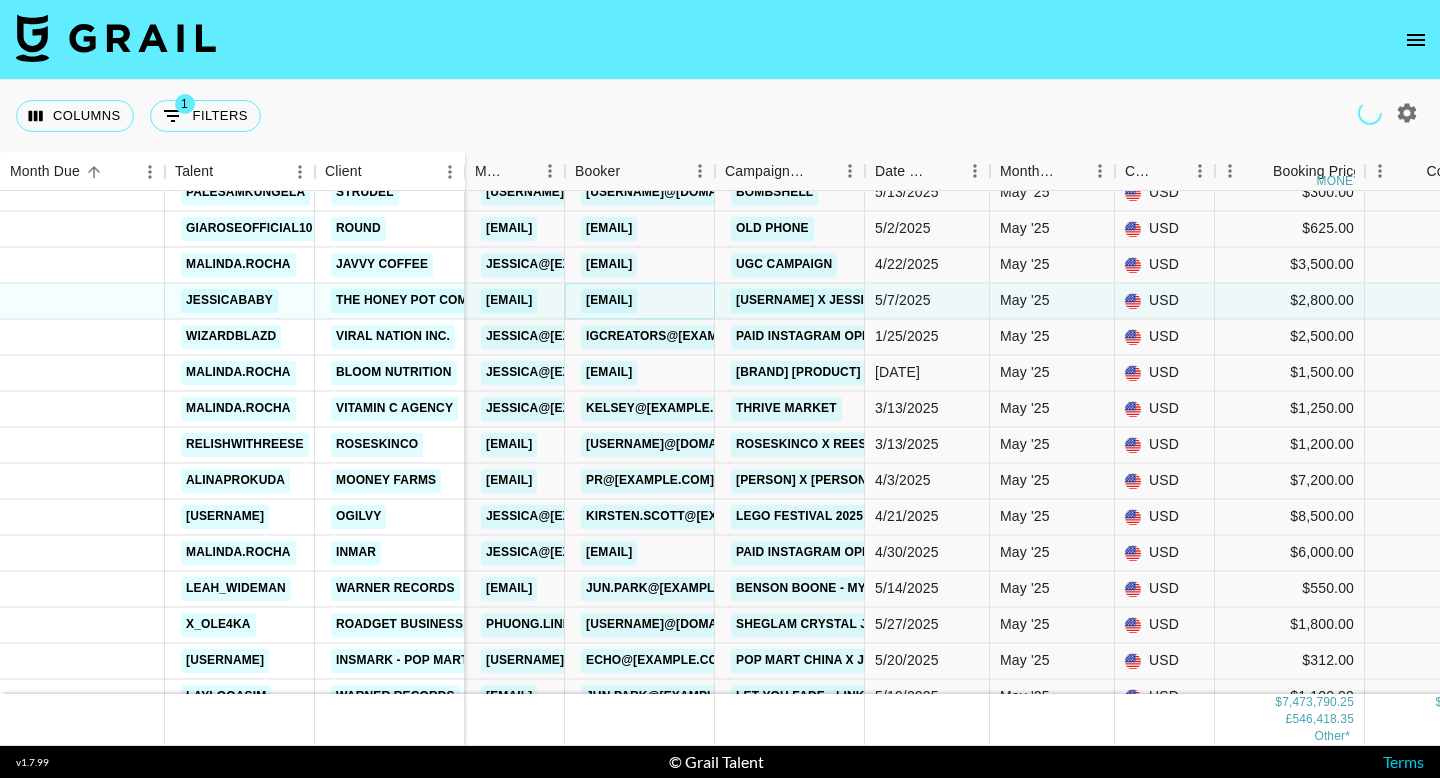click on "[EMAIL]" at bounding box center [609, 300] 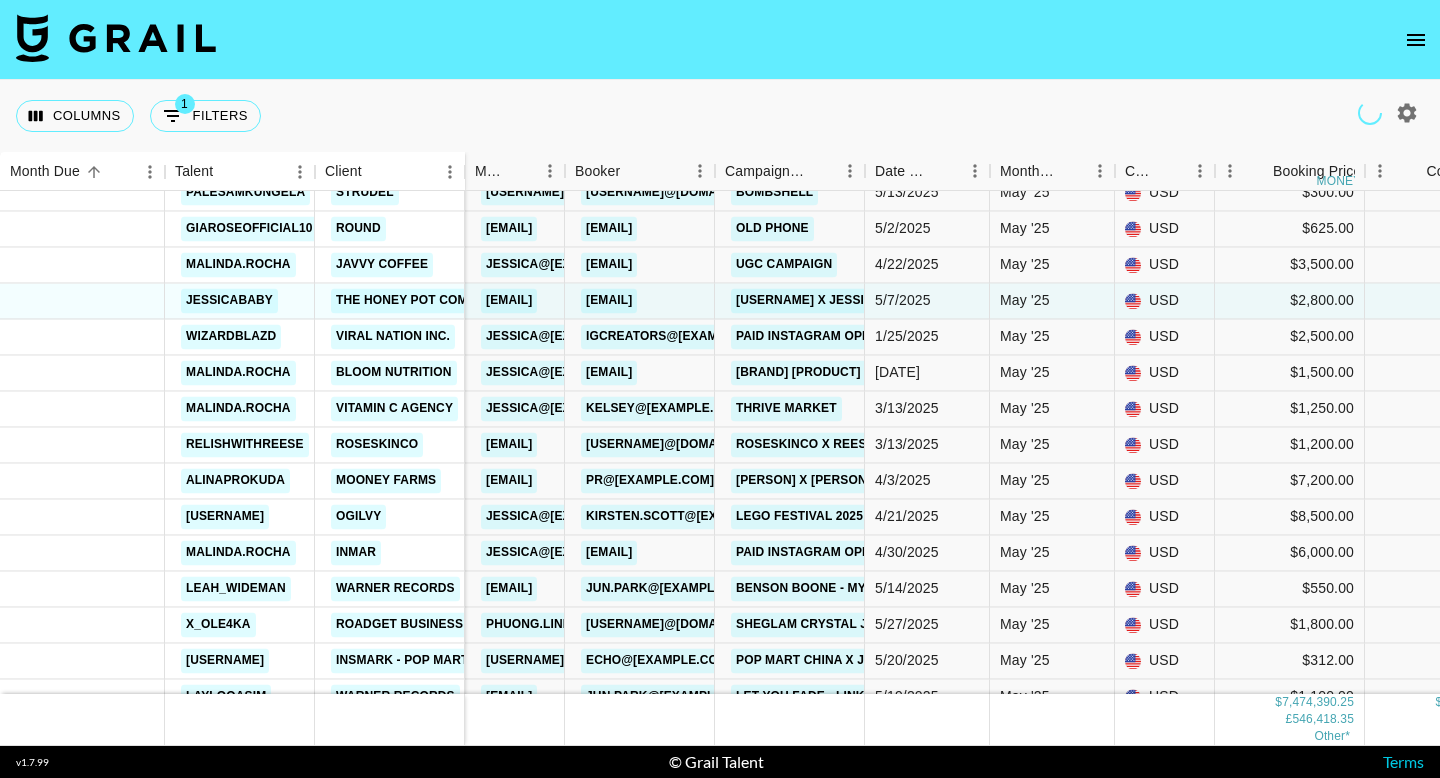 click on "Columns 1 Filters + Booking" at bounding box center (720, 116) 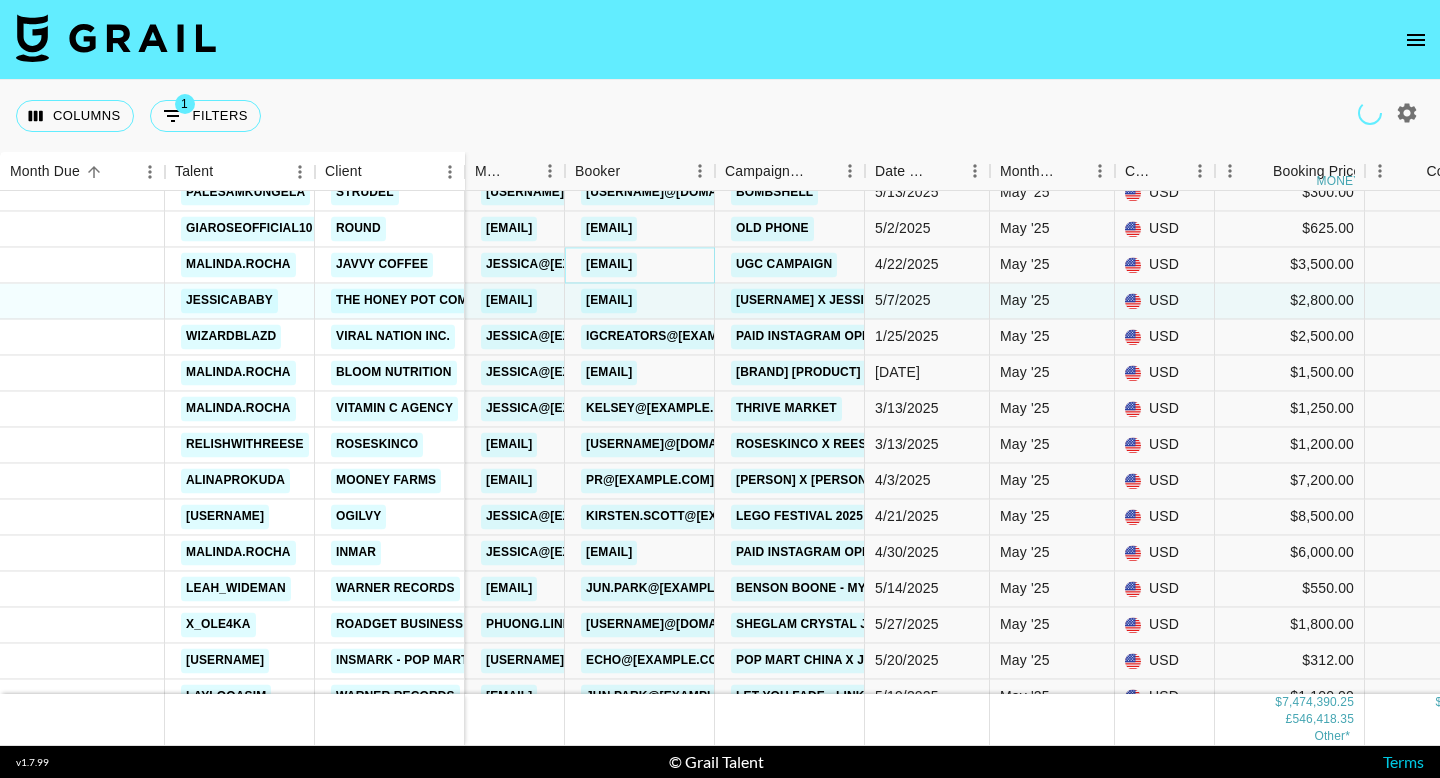 copy on "[EMAIL]" 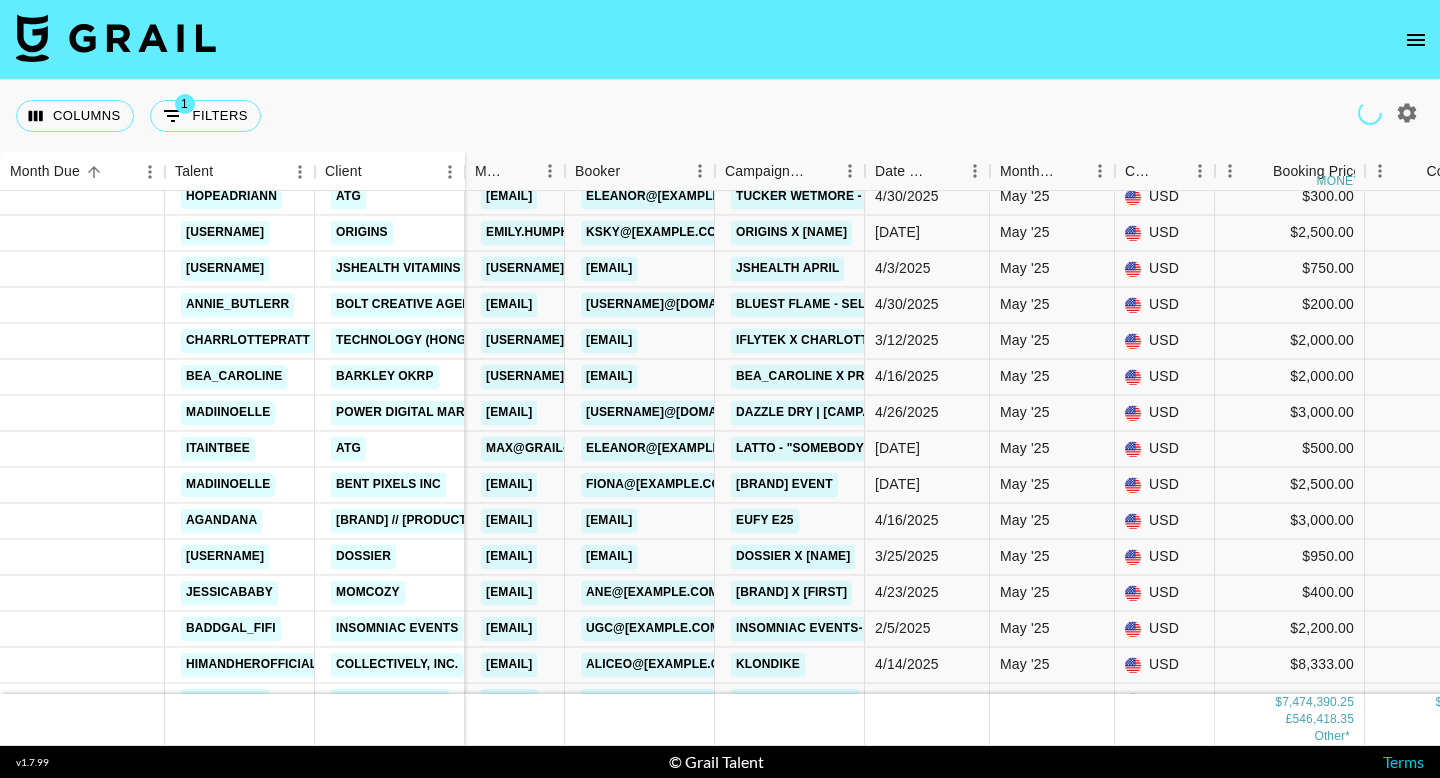 scroll, scrollTop: 8434, scrollLeft: 0, axis: vertical 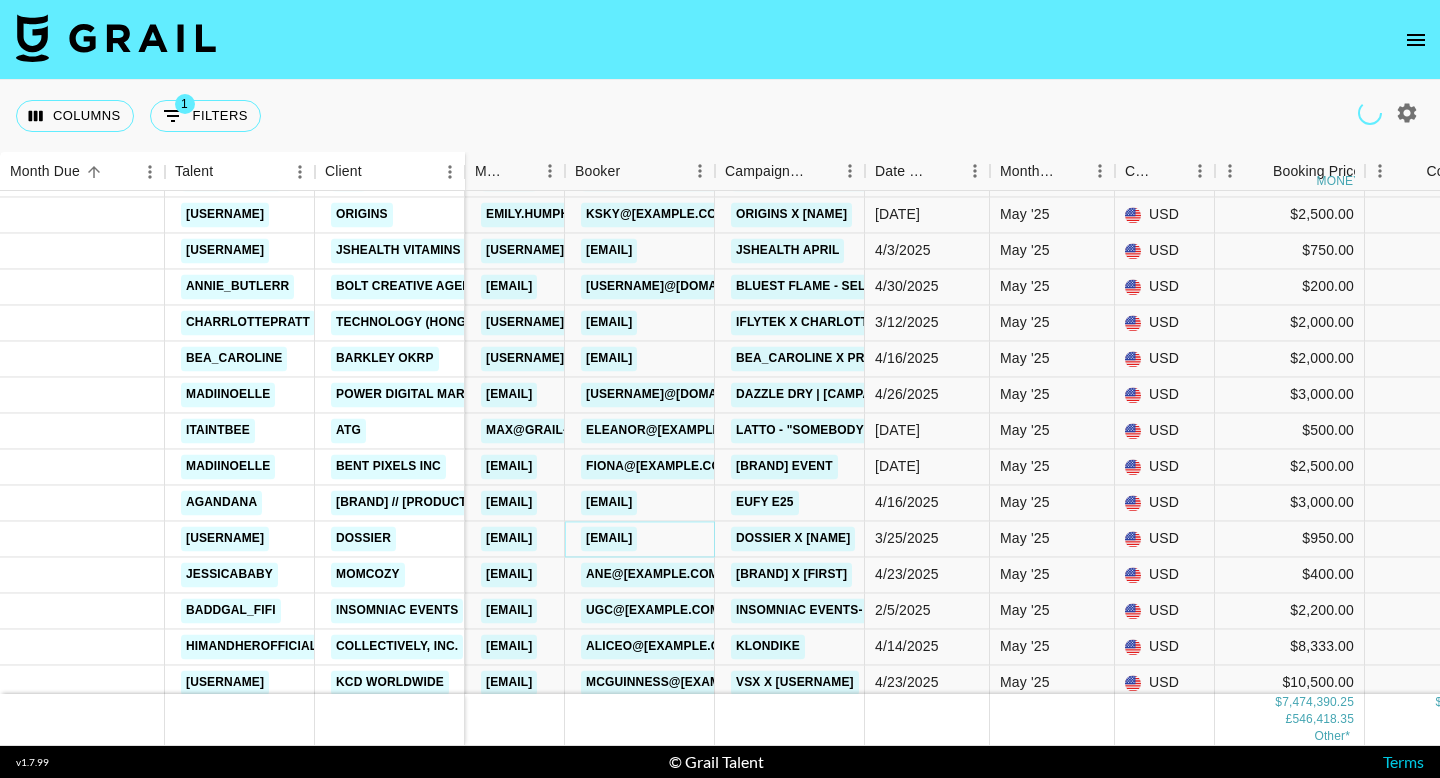click on "[EMAIL]" at bounding box center [609, 538] 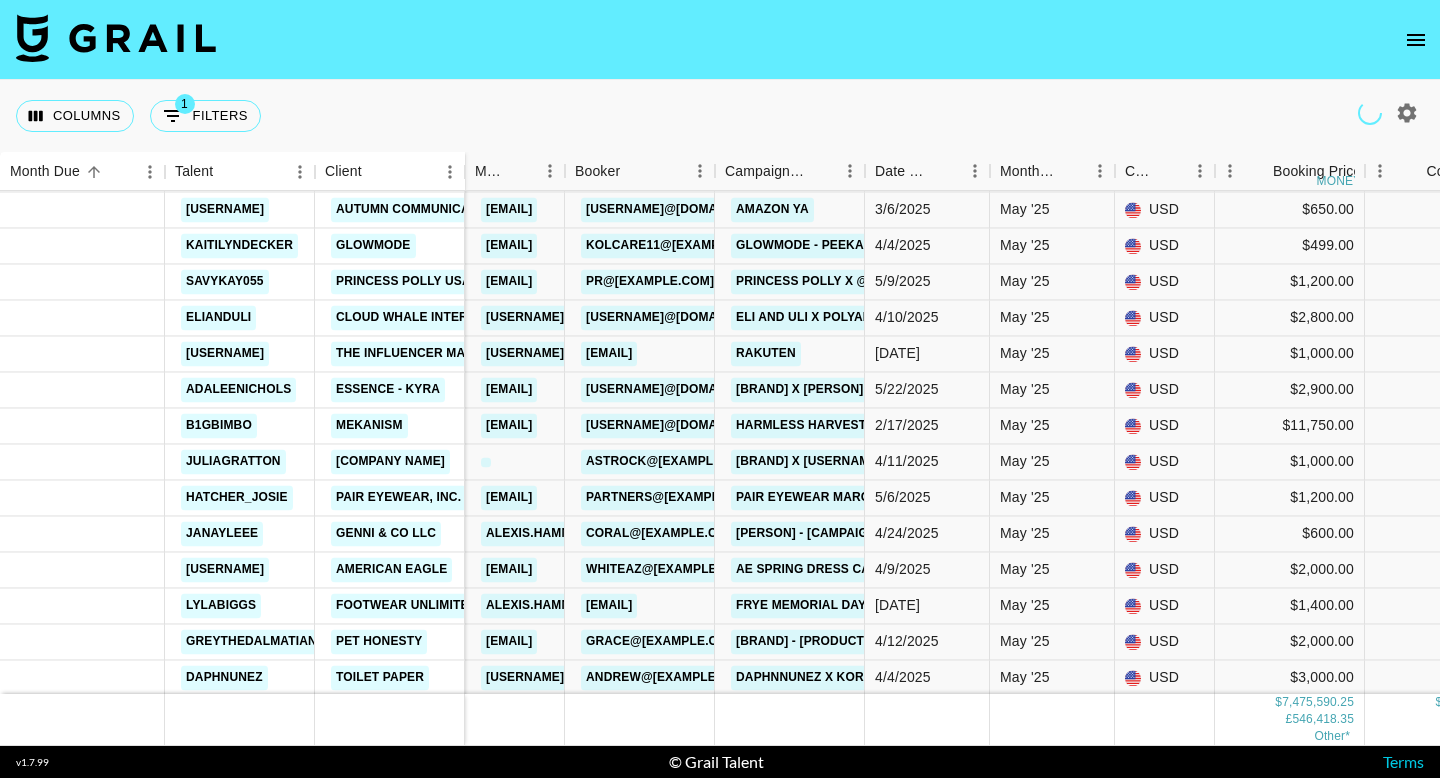 scroll, scrollTop: 9177, scrollLeft: 0, axis: vertical 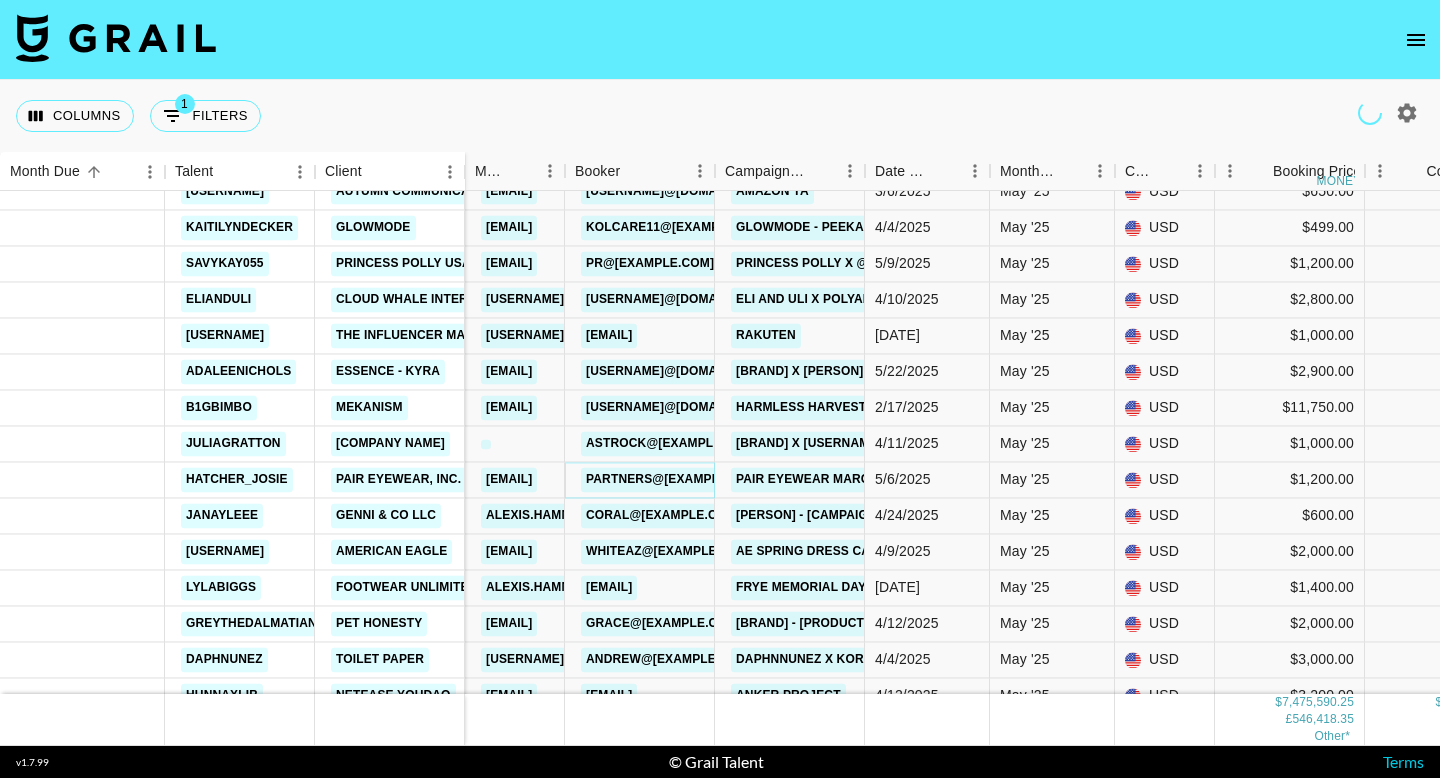 click on "partners@[example.com]" at bounding box center (674, 479) 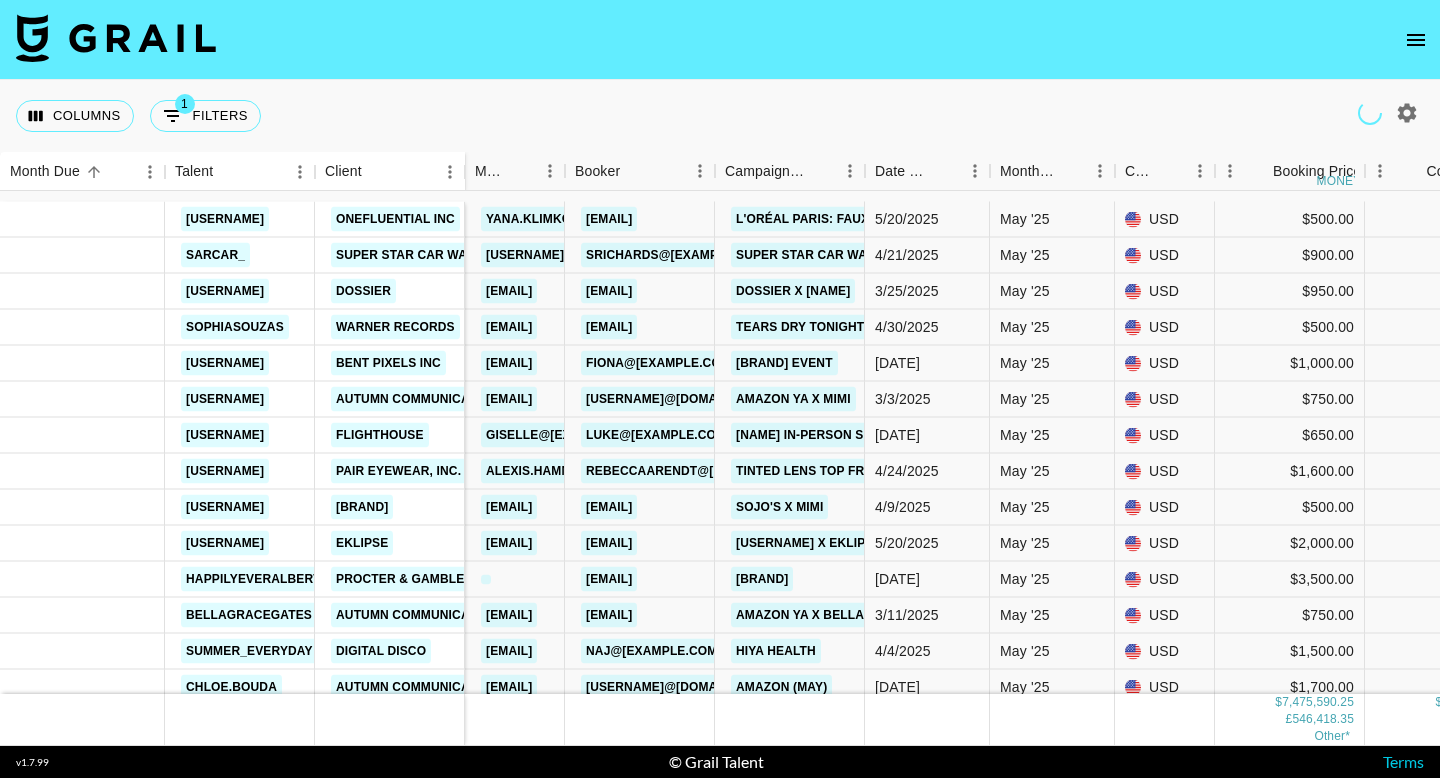 scroll, scrollTop: 10909, scrollLeft: 0, axis: vertical 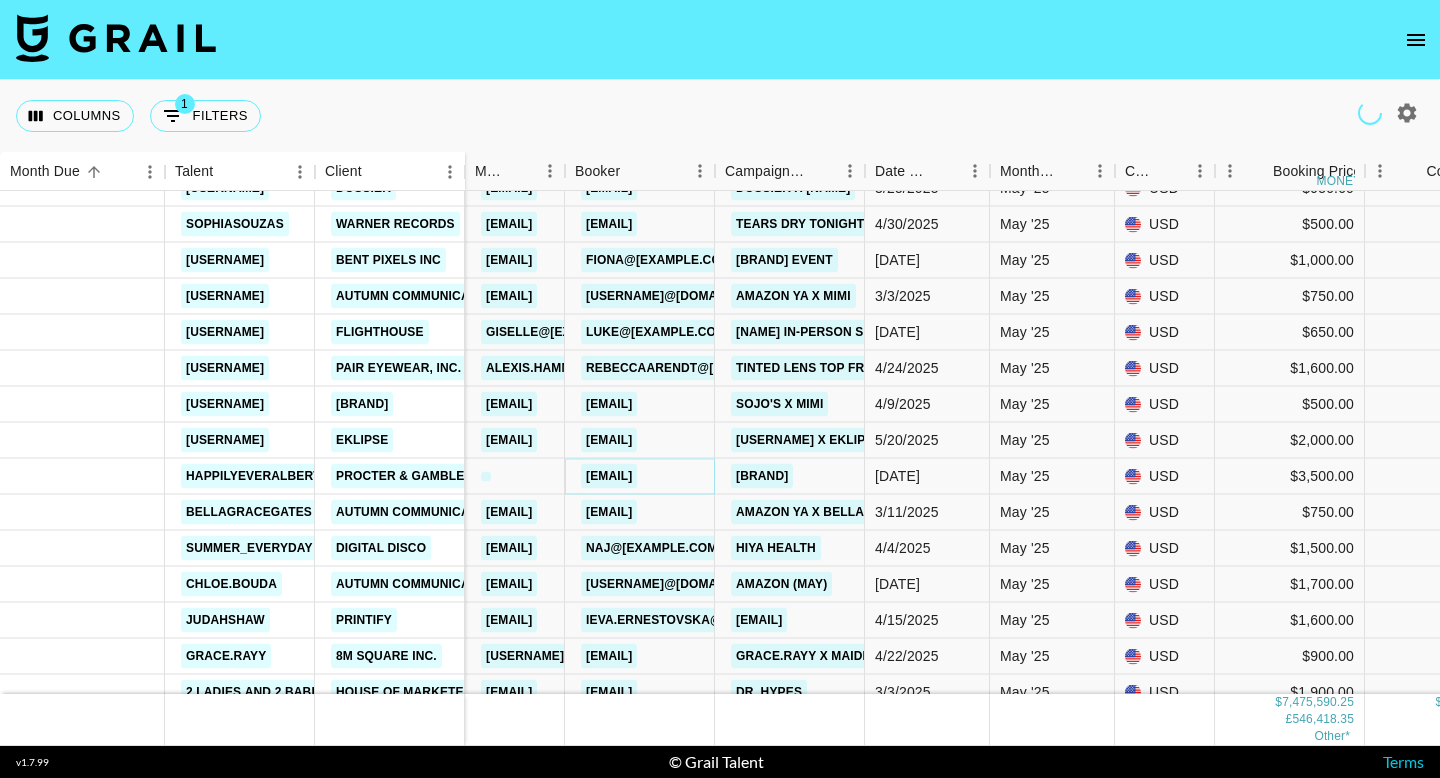 click on "[EMAIL]" at bounding box center [609, 476] 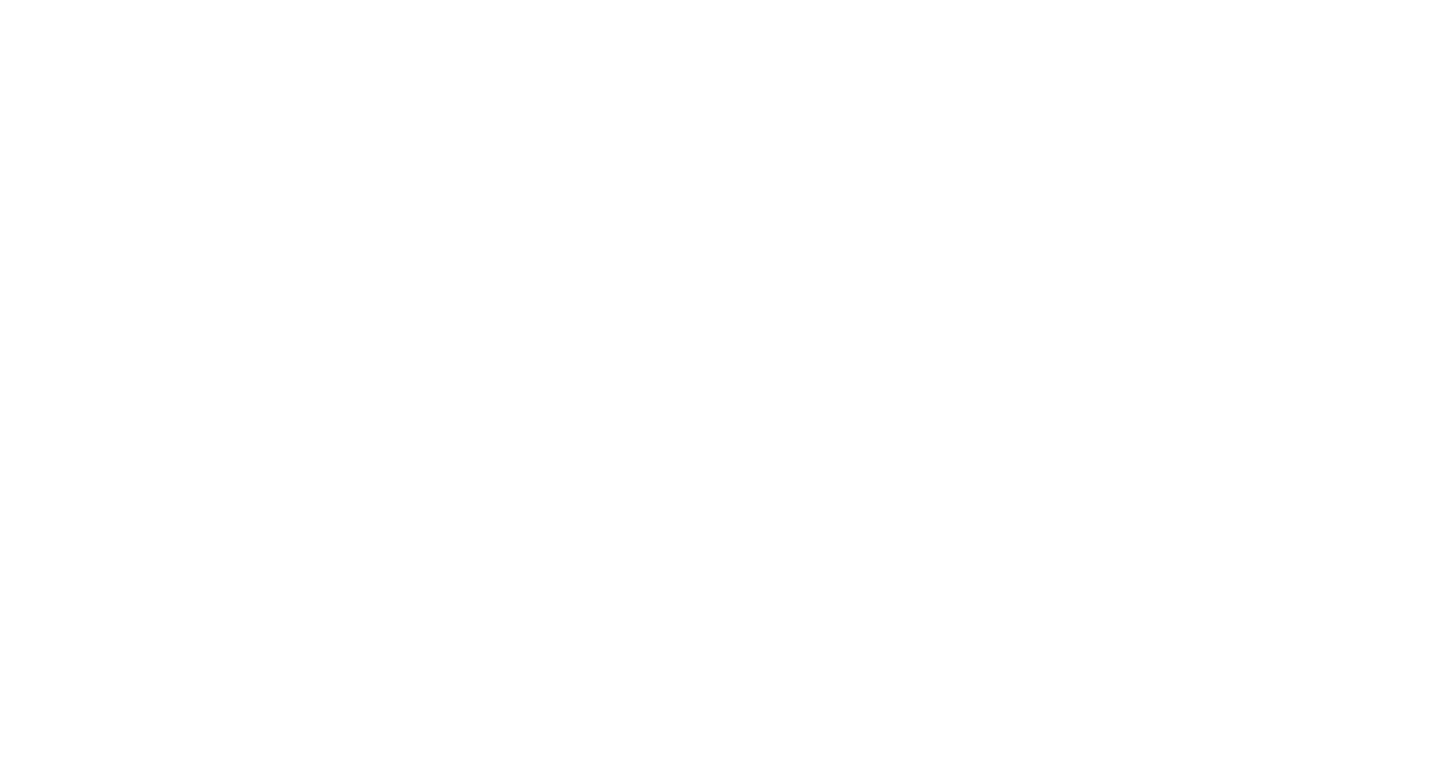 scroll, scrollTop: 0, scrollLeft: 0, axis: both 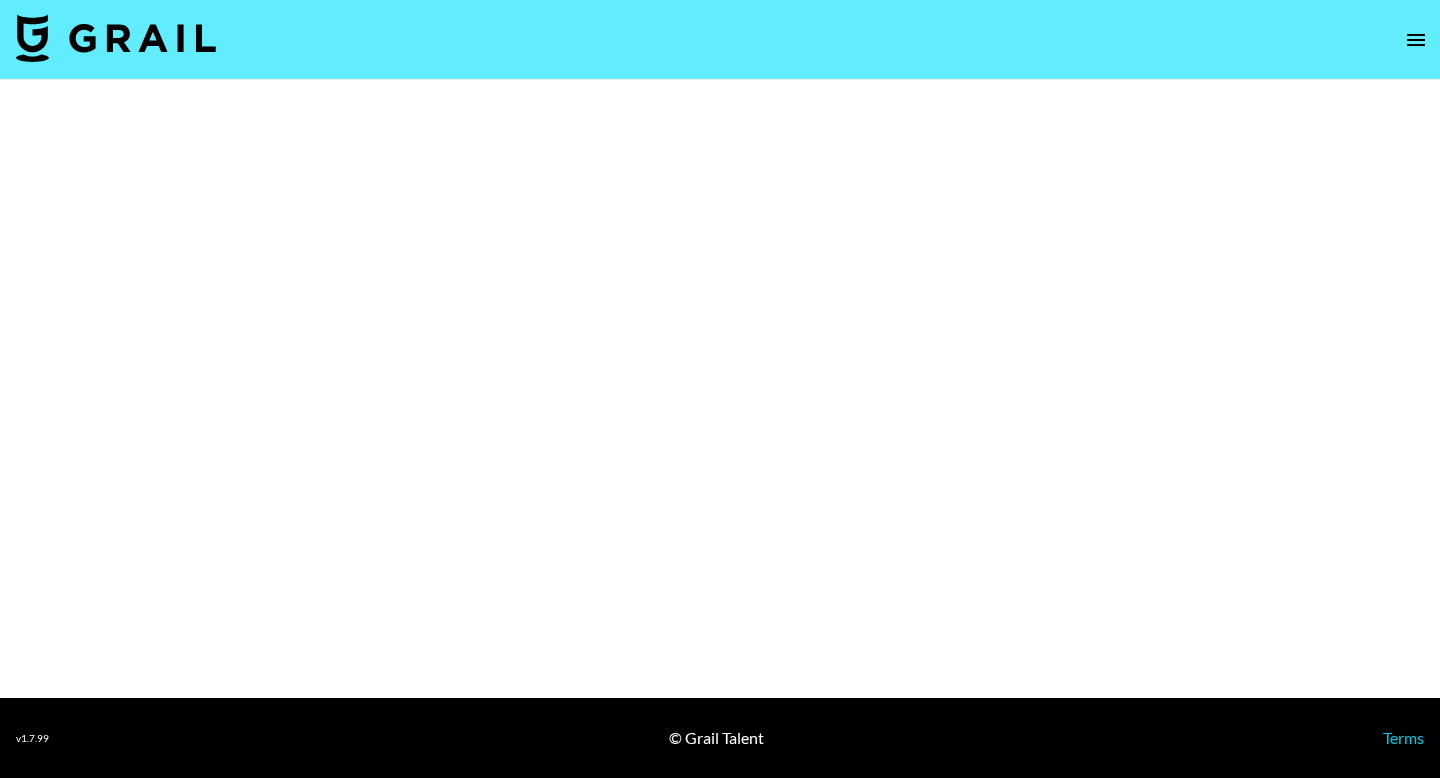 select on "Brand" 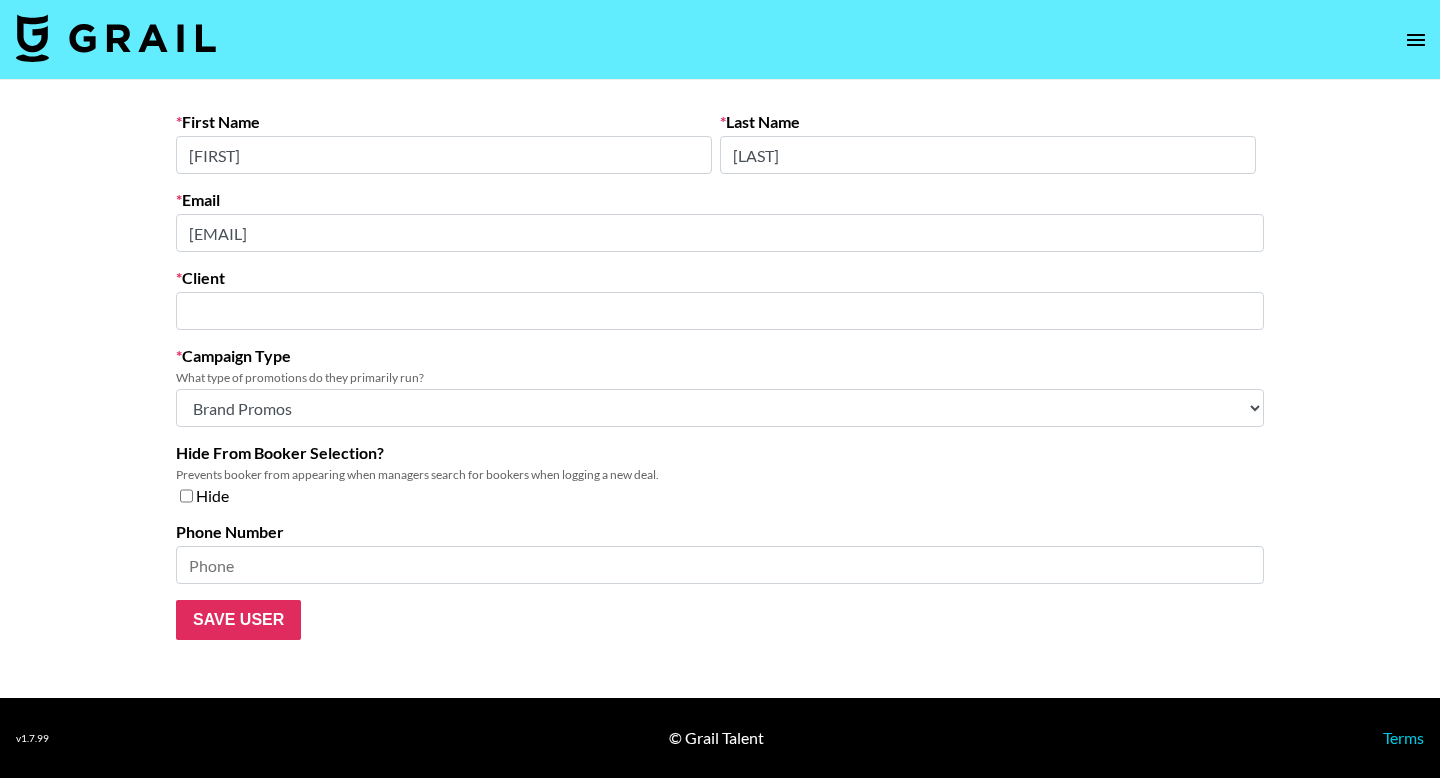 type on "Bloom Nutrition" 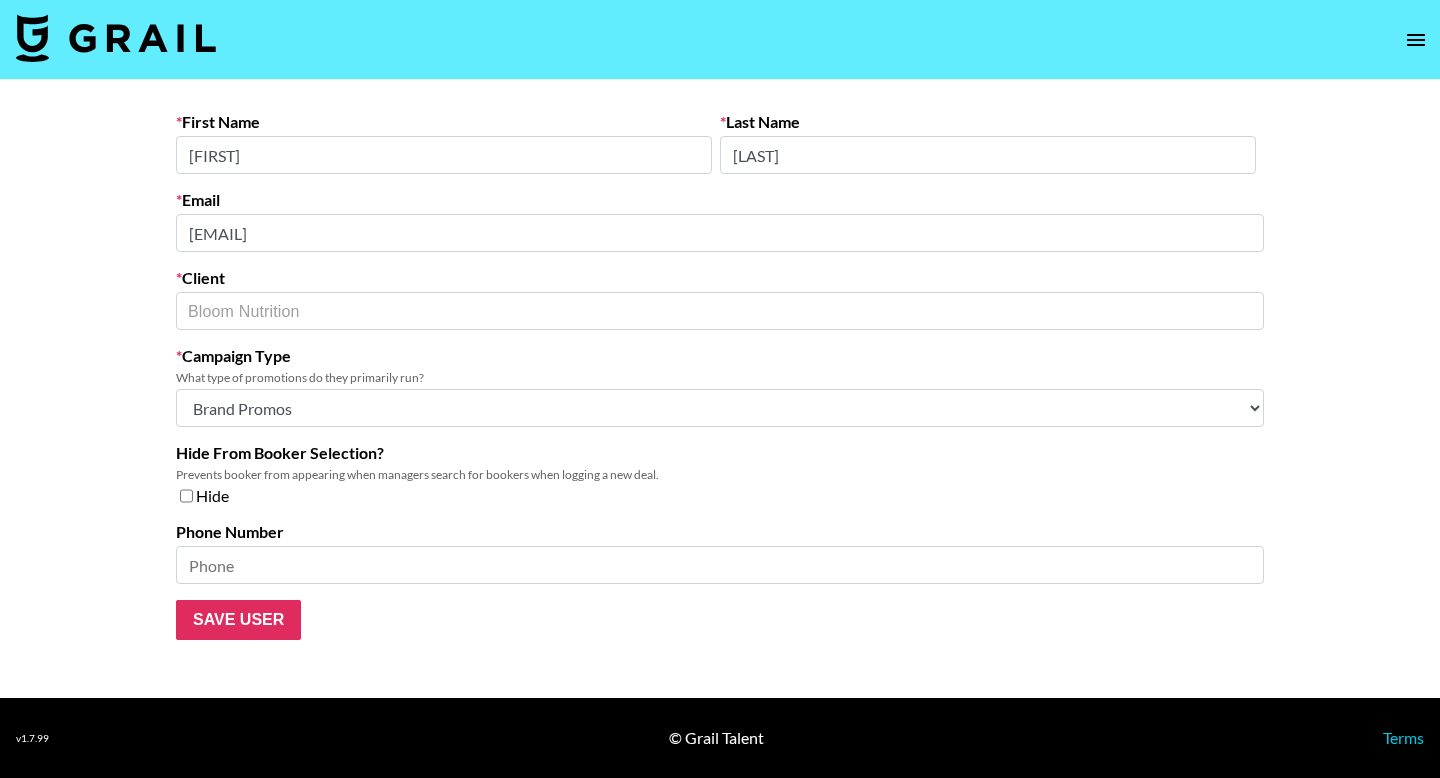 click on "First Name Fiorella Last Name Carrion Email fiorella@bloomnu.com Client Bloom Nutrition ​ Campaign Type What type of promotions do they primarily run? Choose Type... Song Promos Brand Promos Both (They work at an agency) Hide From Booker Selection? Prevents booker from appearing when managers search for bookers when logging a new deal.   Hide Phone Number Save User" at bounding box center [720, 376] 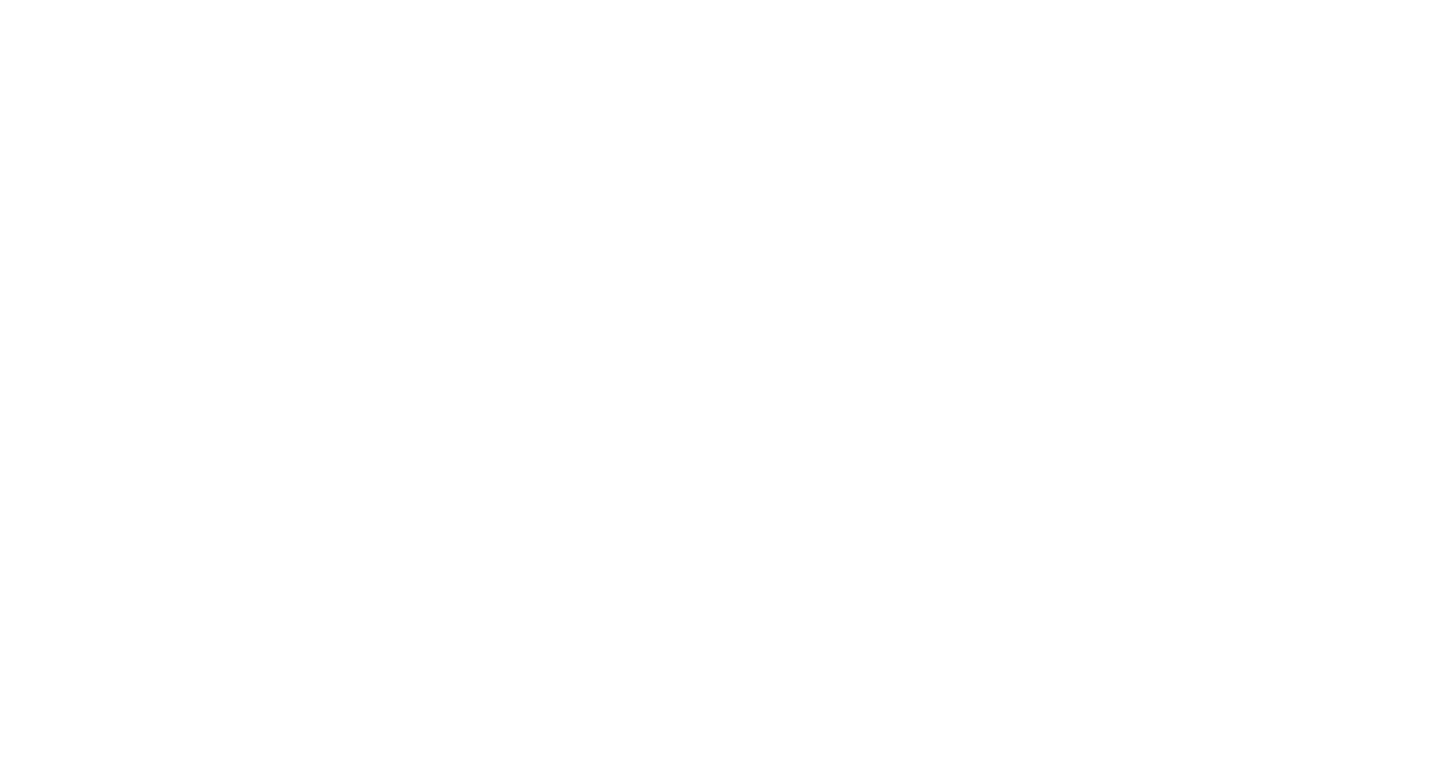 scroll, scrollTop: 0, scrollLeft: 0, axis: both 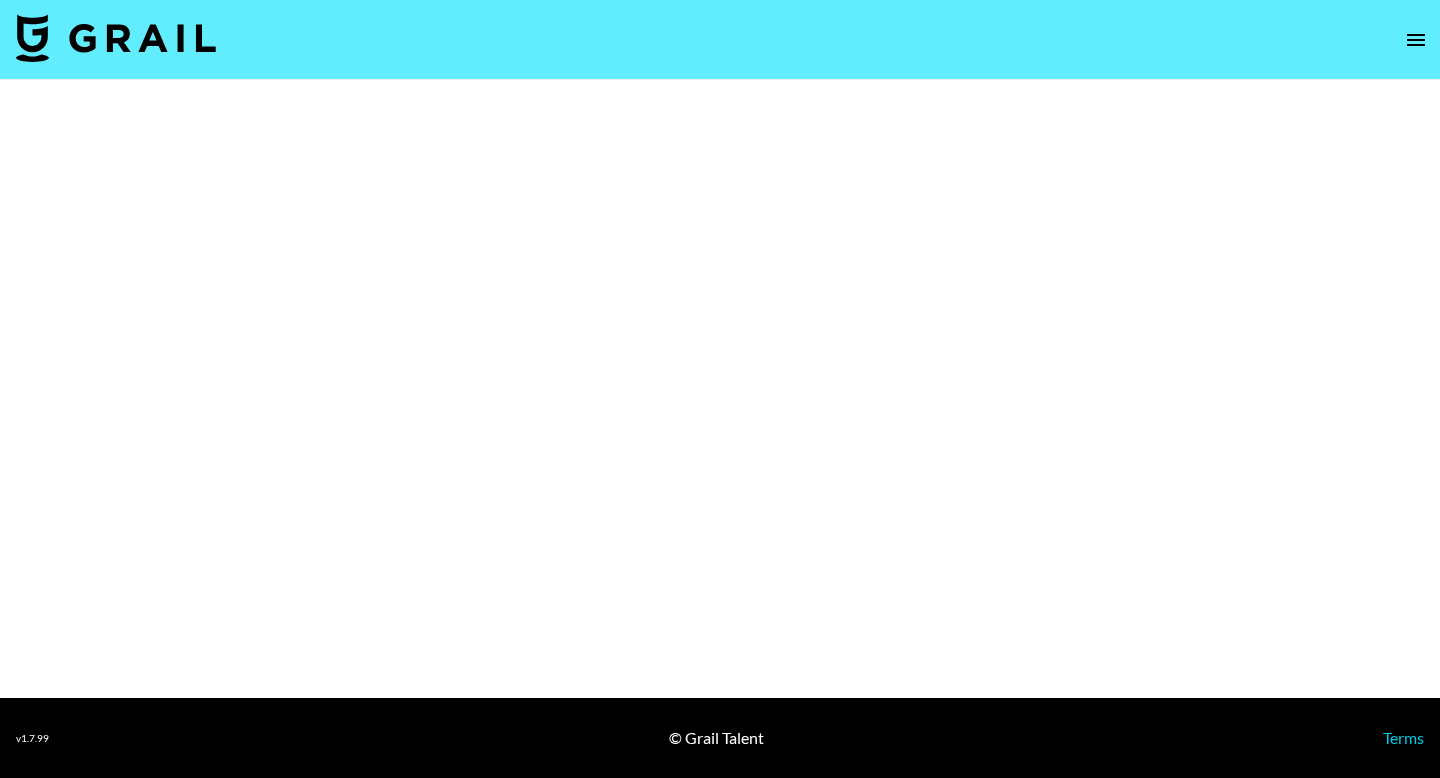 select on "Brand" 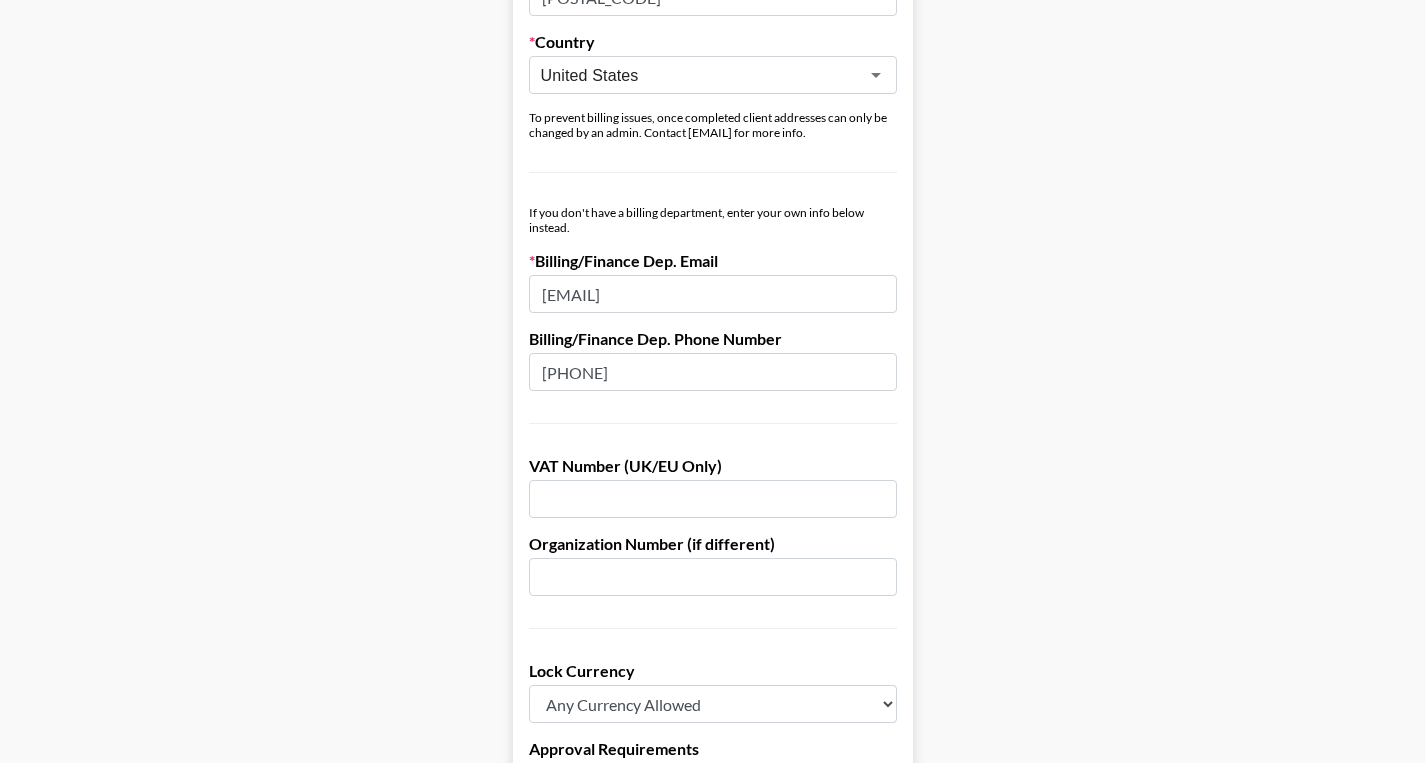 scroll, scrollTop: 1000, scrollLeft: 0, axis: vertical 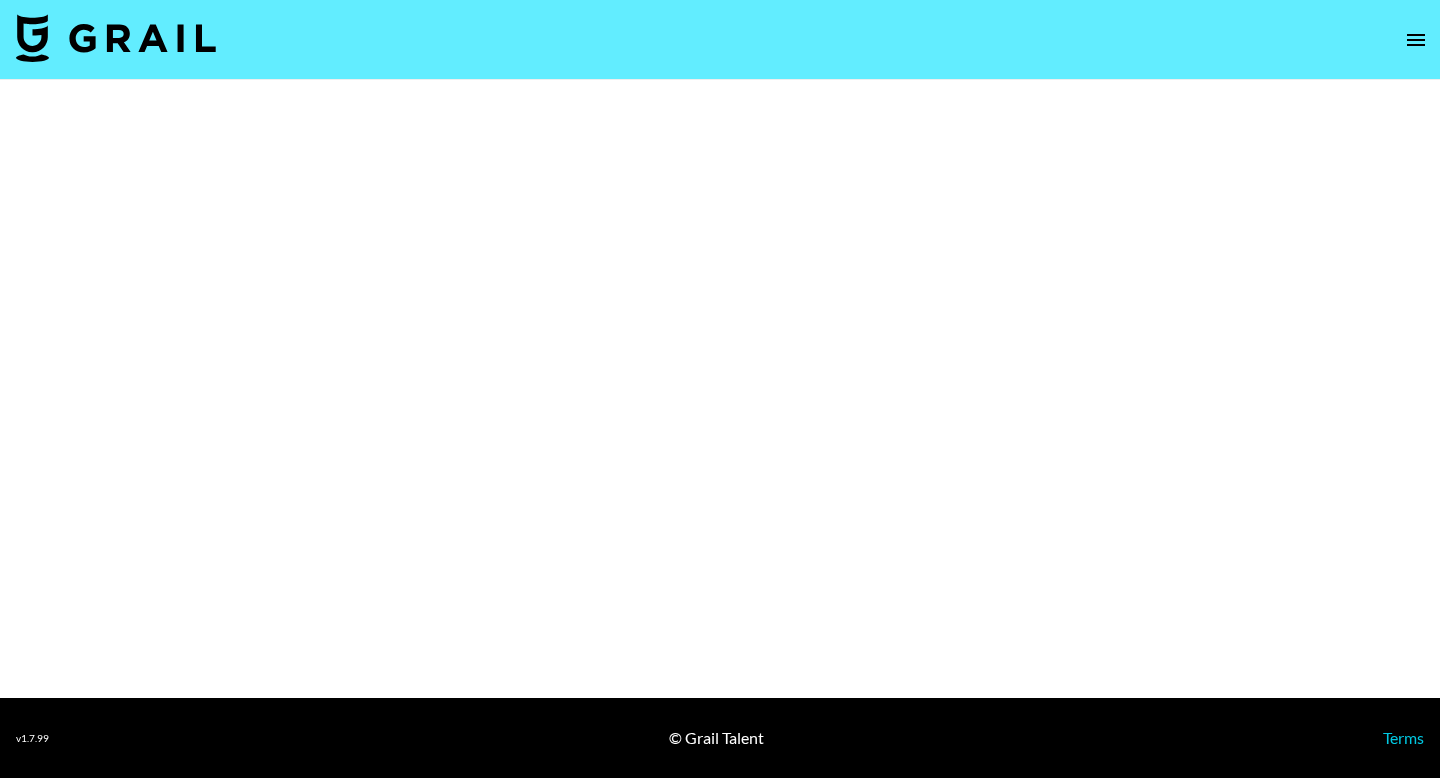 select on "Brand" 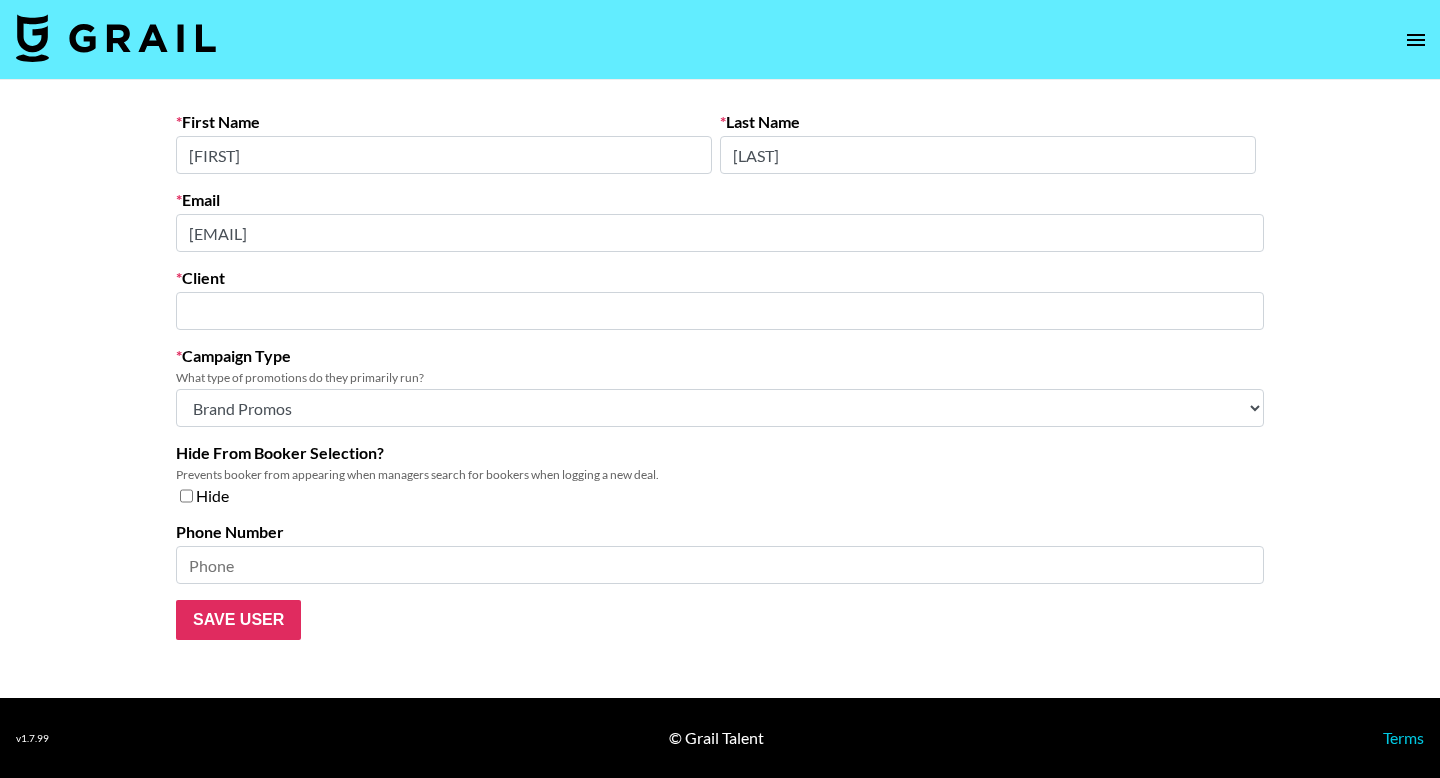 type on "The Honey Pot Company" 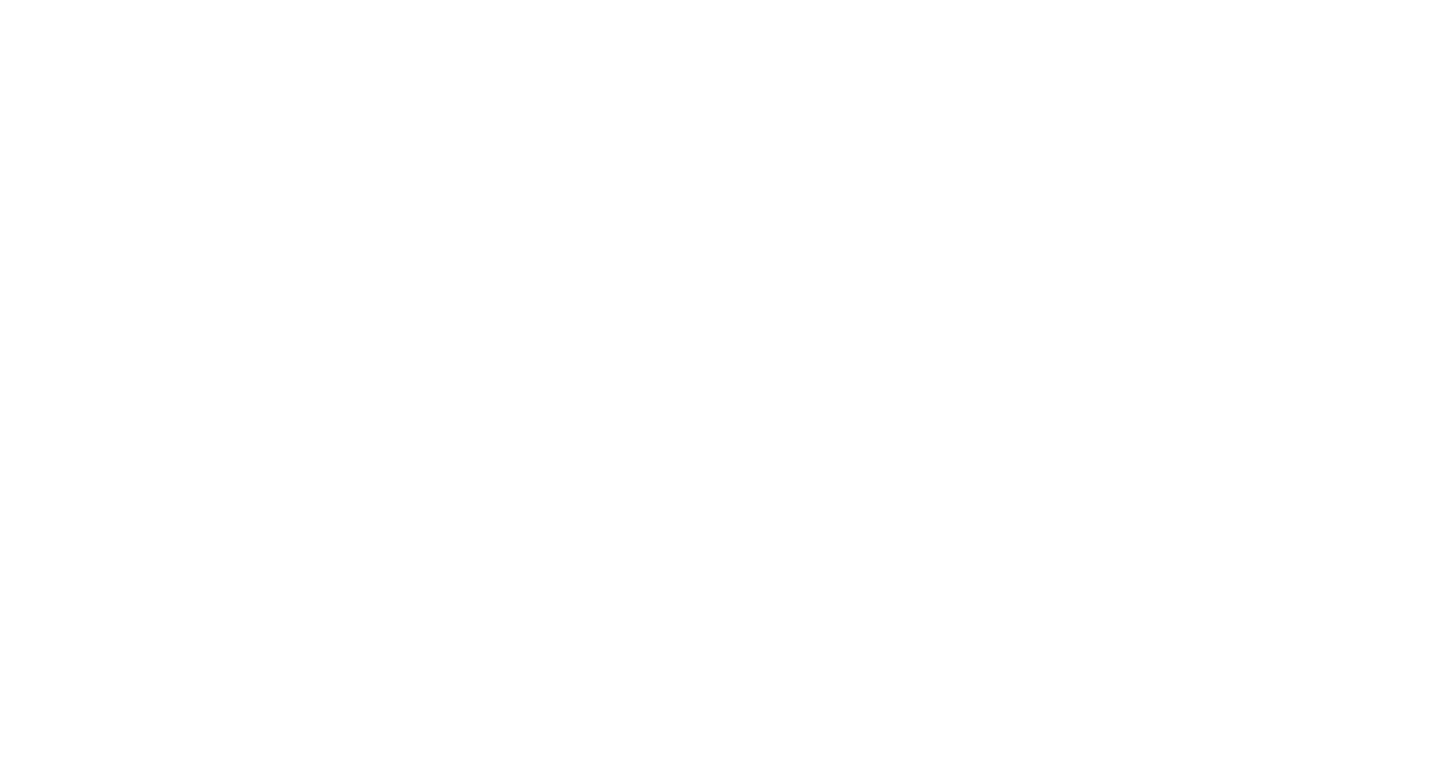 scroll, scrollTop: 0, scrollLeft: 0, axis: both 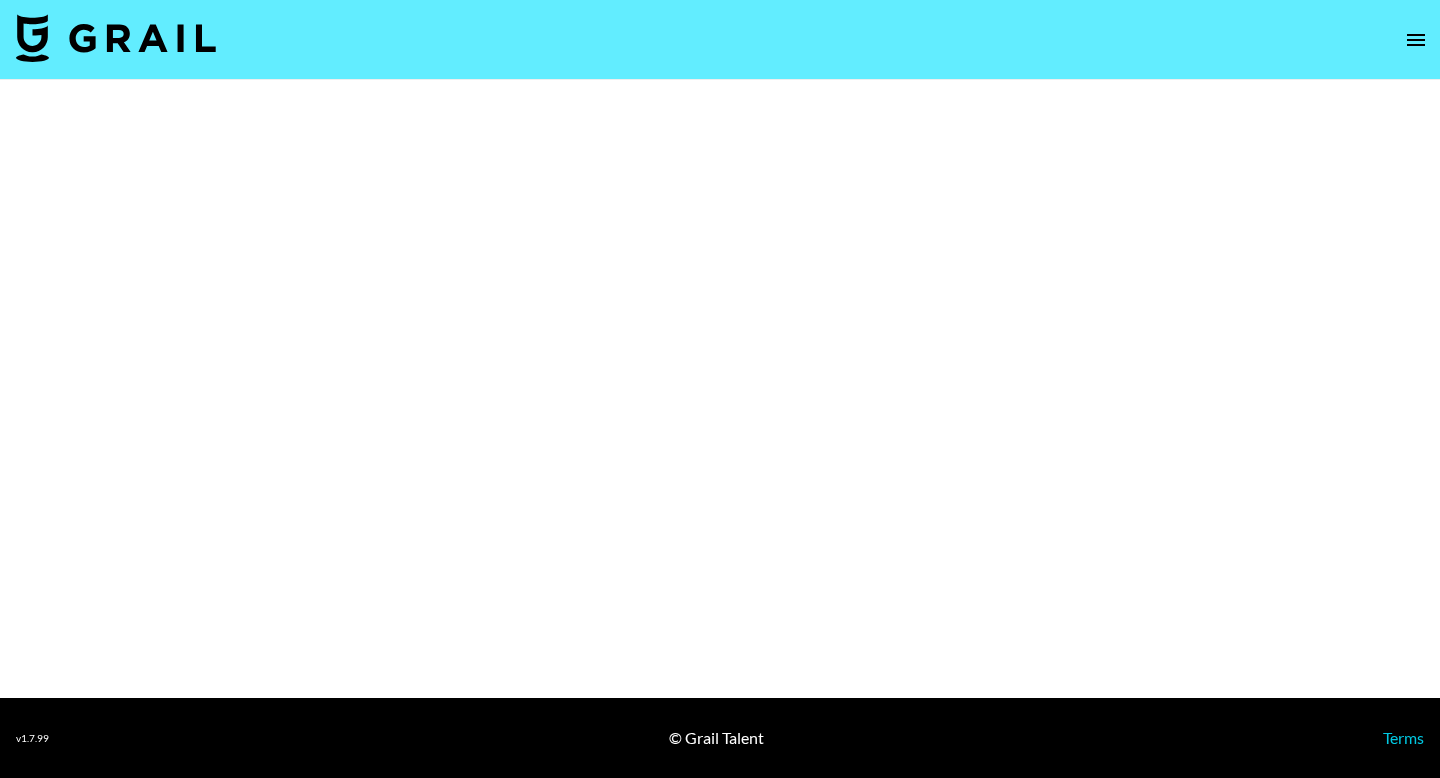 select on "Brand" 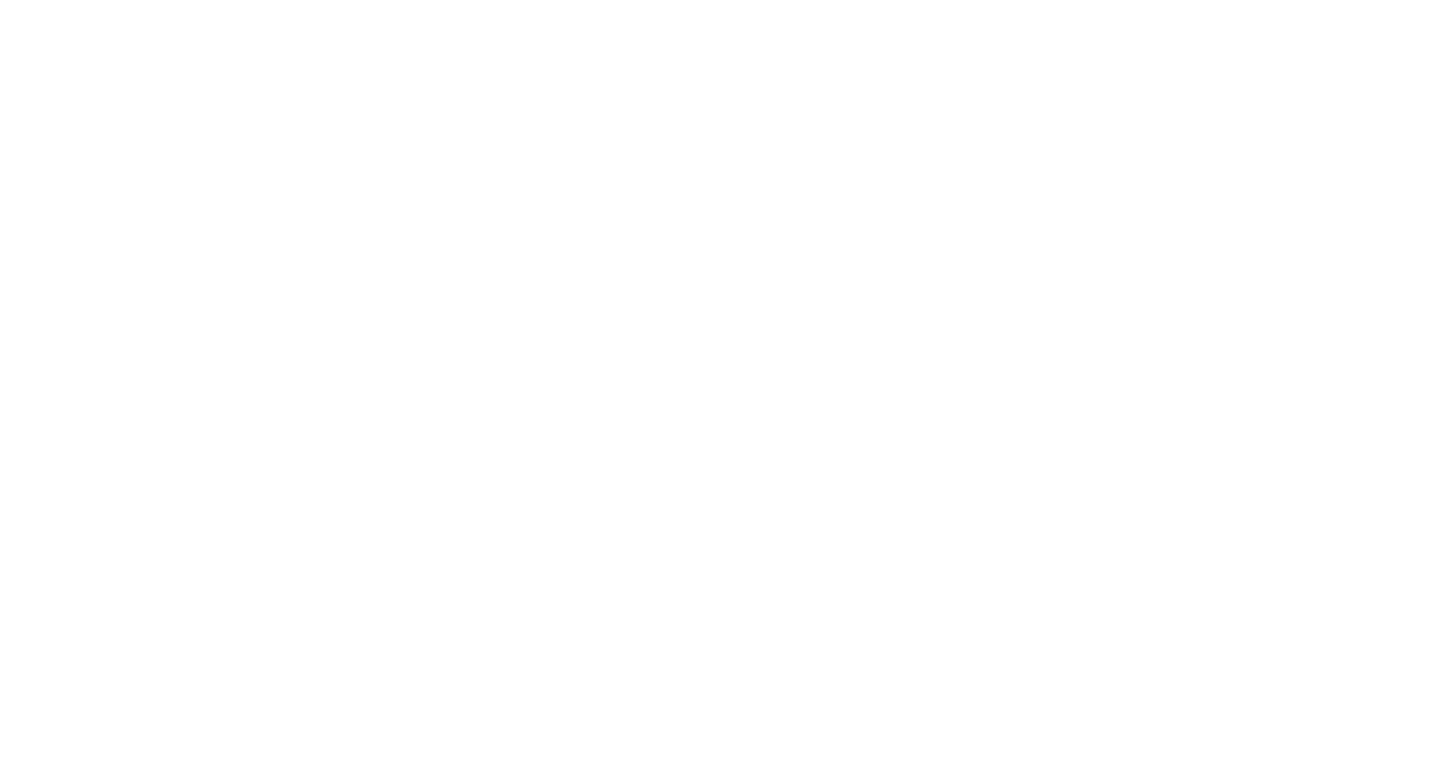 scroll, scrollTop: 0, scrollLeft: 0, axis: both 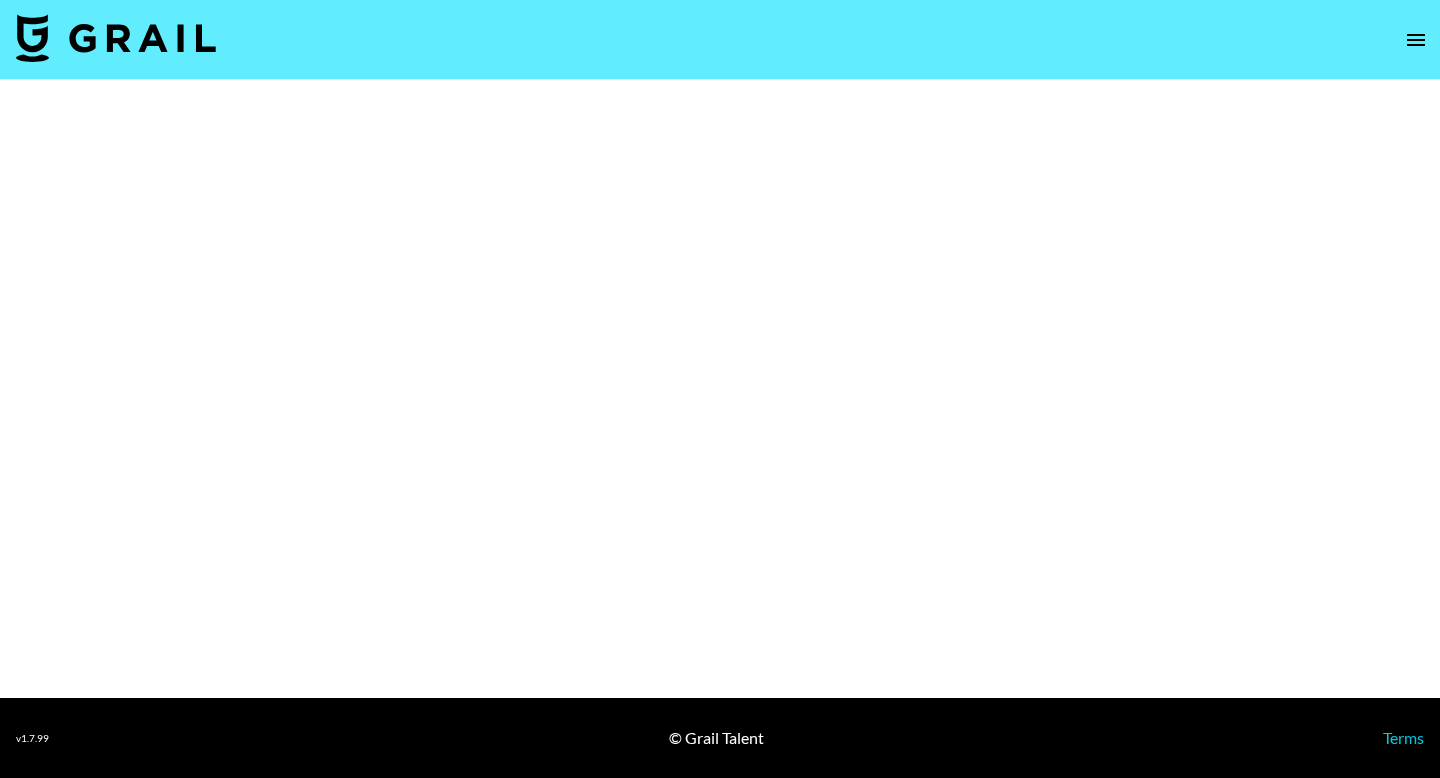 select on "Brand" 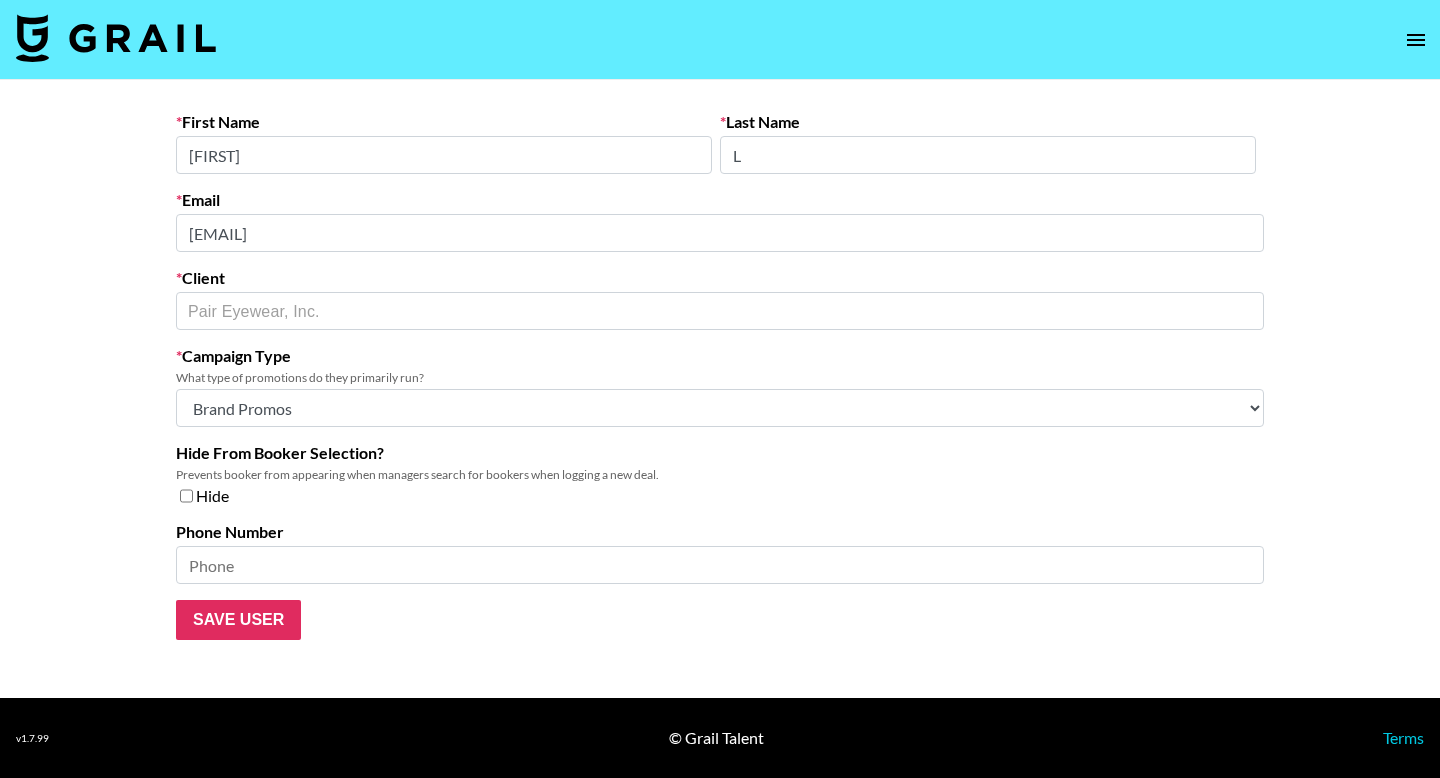 drag, startPoint x: 478, startPoint y: 257, endPoint x: 379, endPoint y: 261, distance: 99.08077 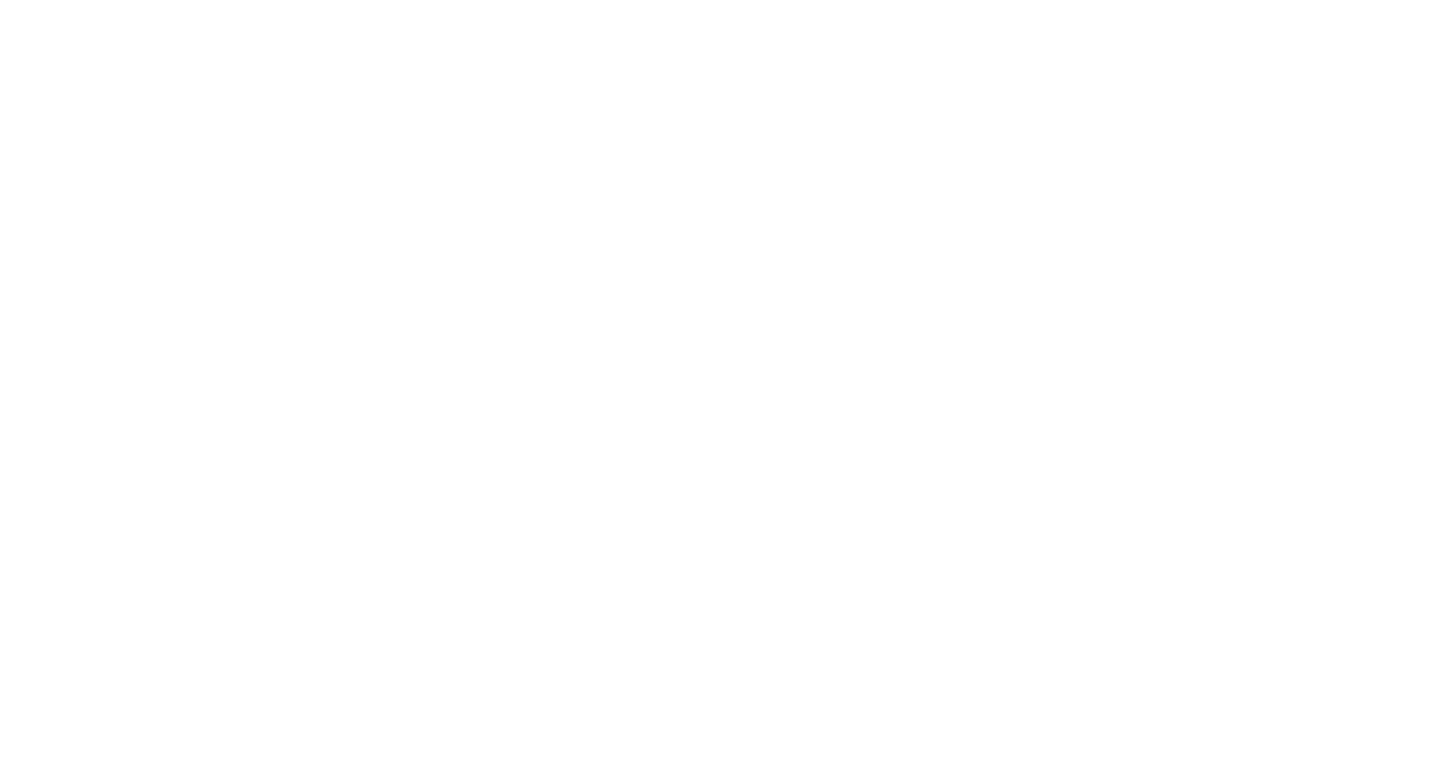 scroll, scrollTop: 0, scrollLeft: 0, axis: both 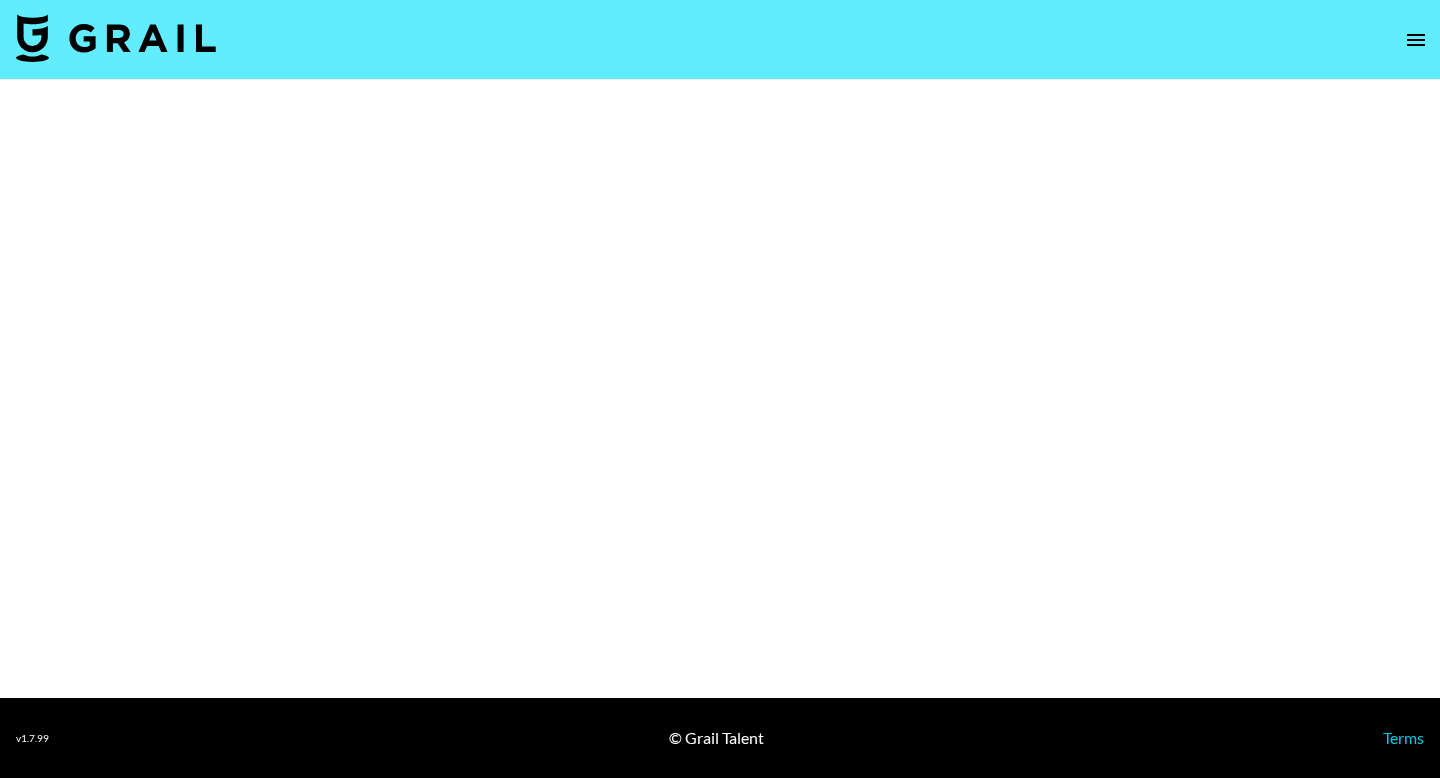 select on "Brand" 